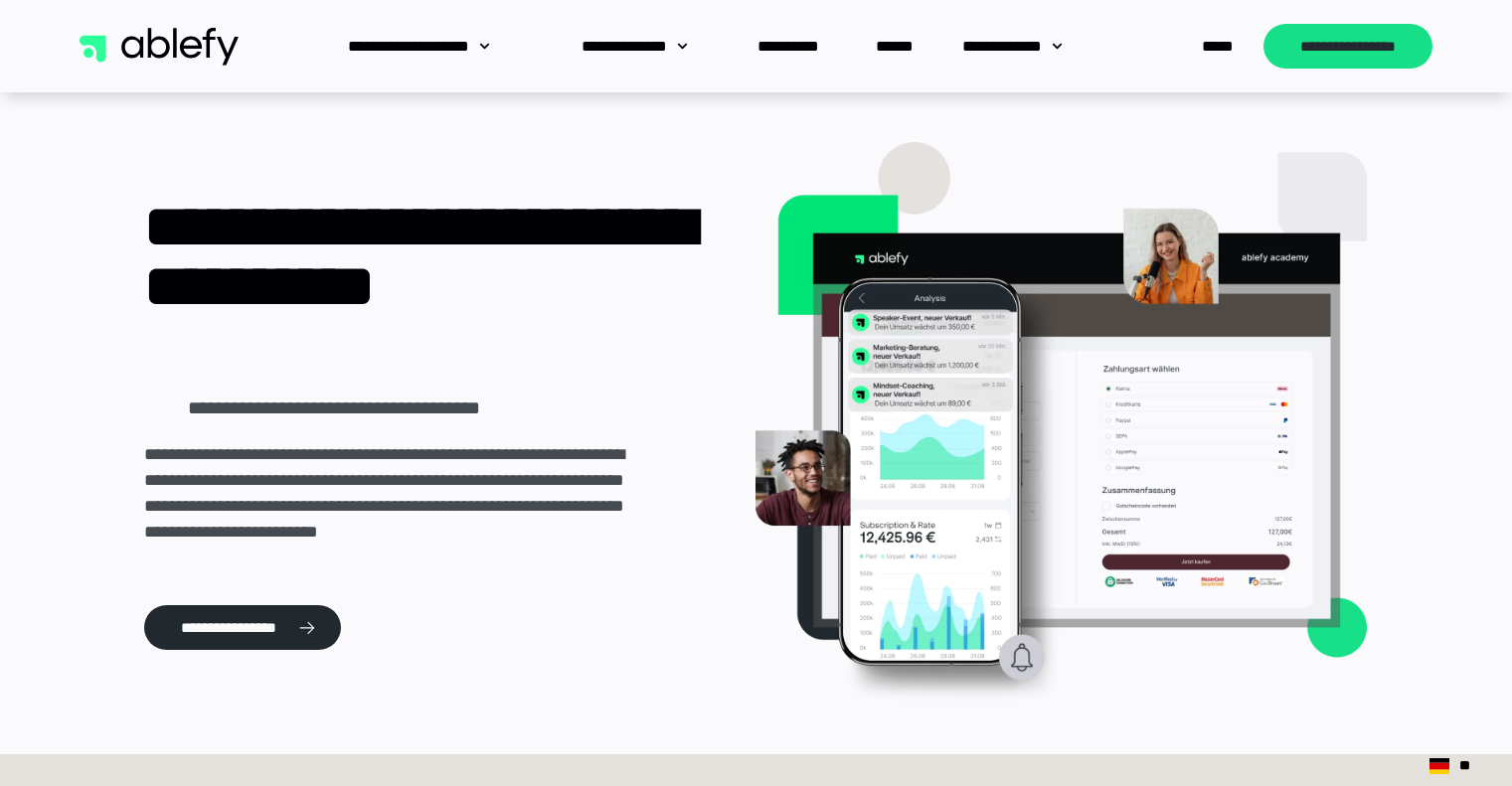 scroll, scrollTop: 0, scrollLeft: 0, axis: both 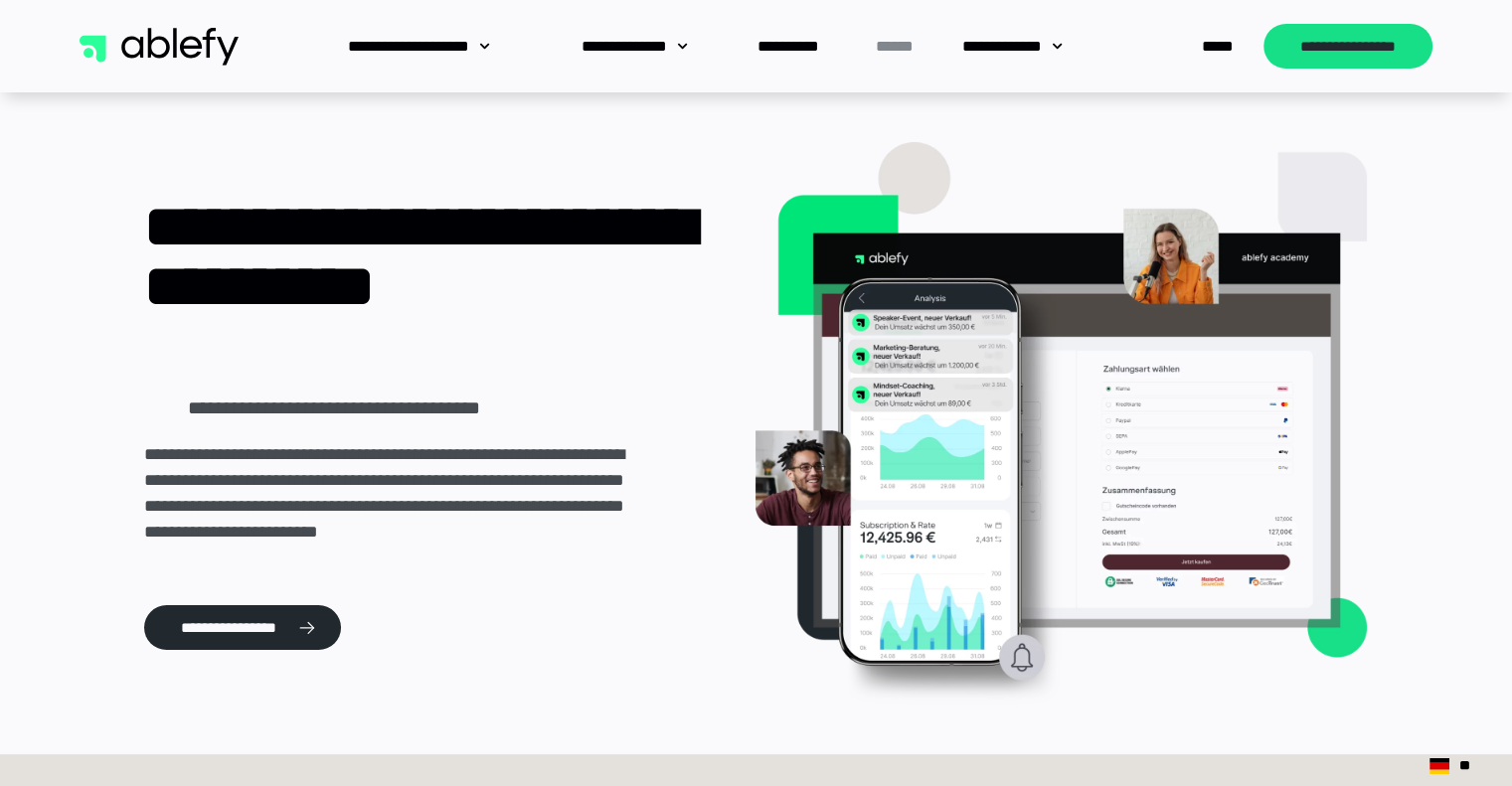 click on "******" 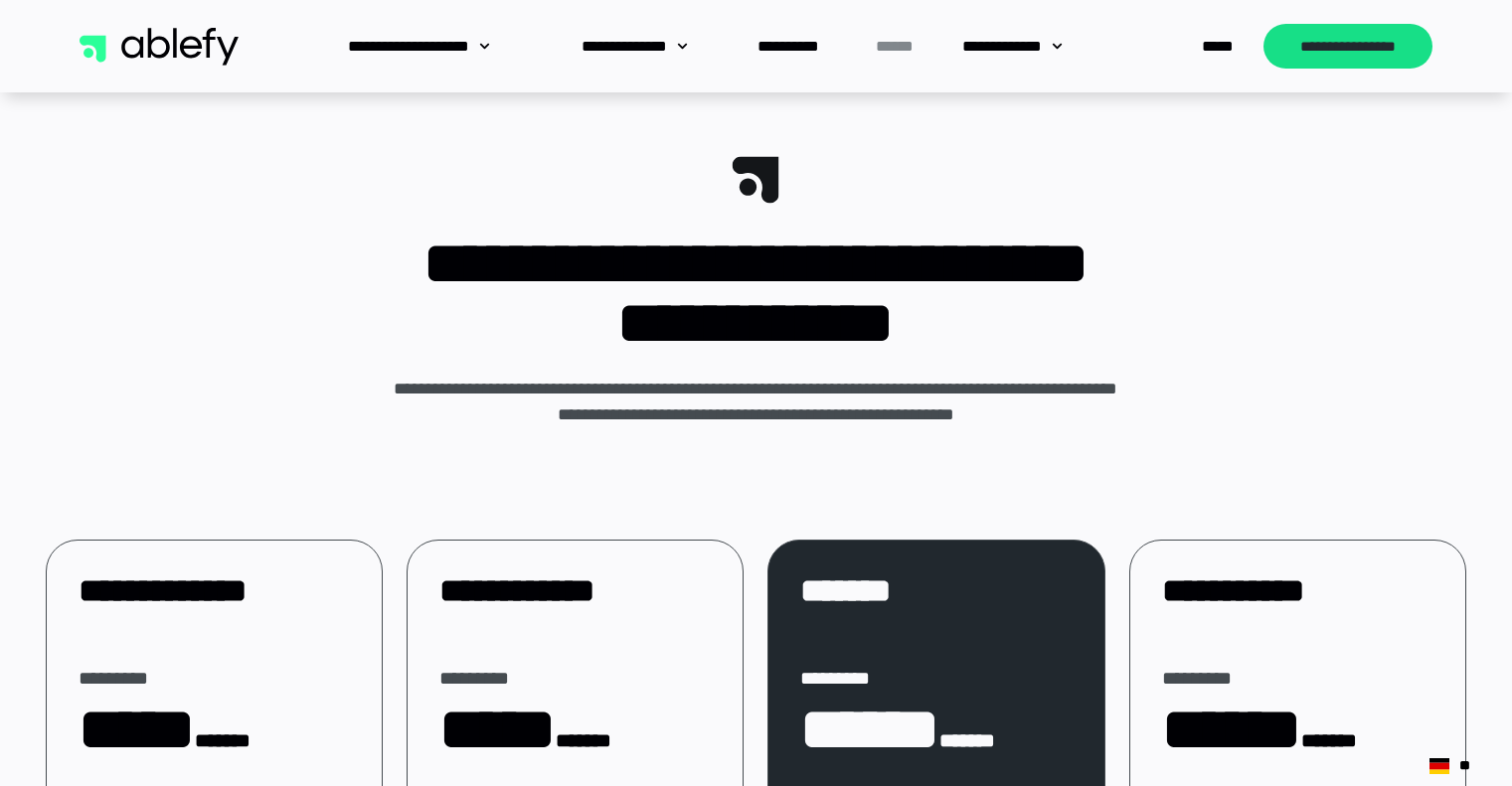 scroll, scrollTop: 0, scrollLeft: 0, axis: both 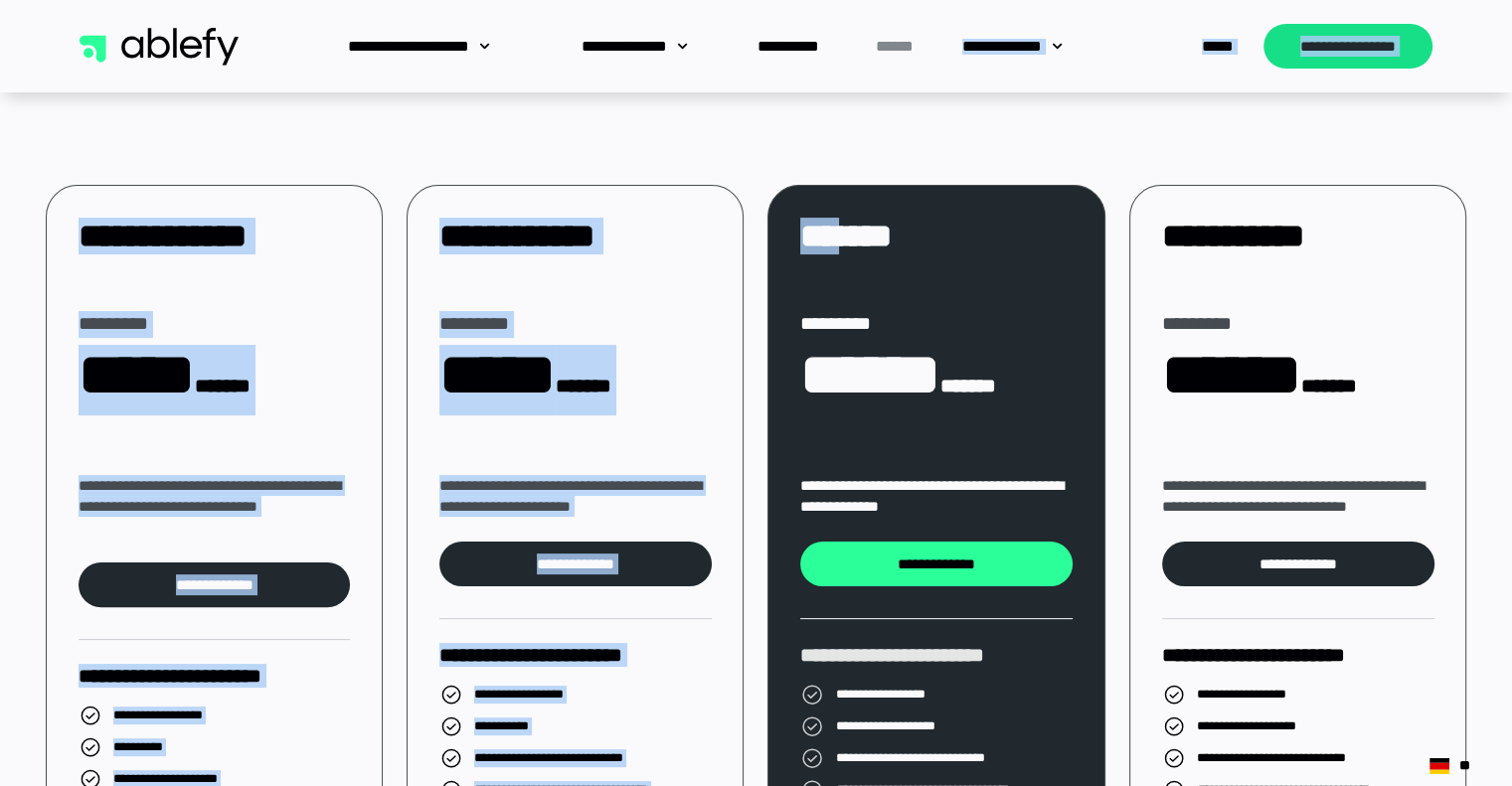 drag, startPoint x: 854, startPoint y: 122, endPoint x: 1055, endPoint y: -120, distance: 314.587 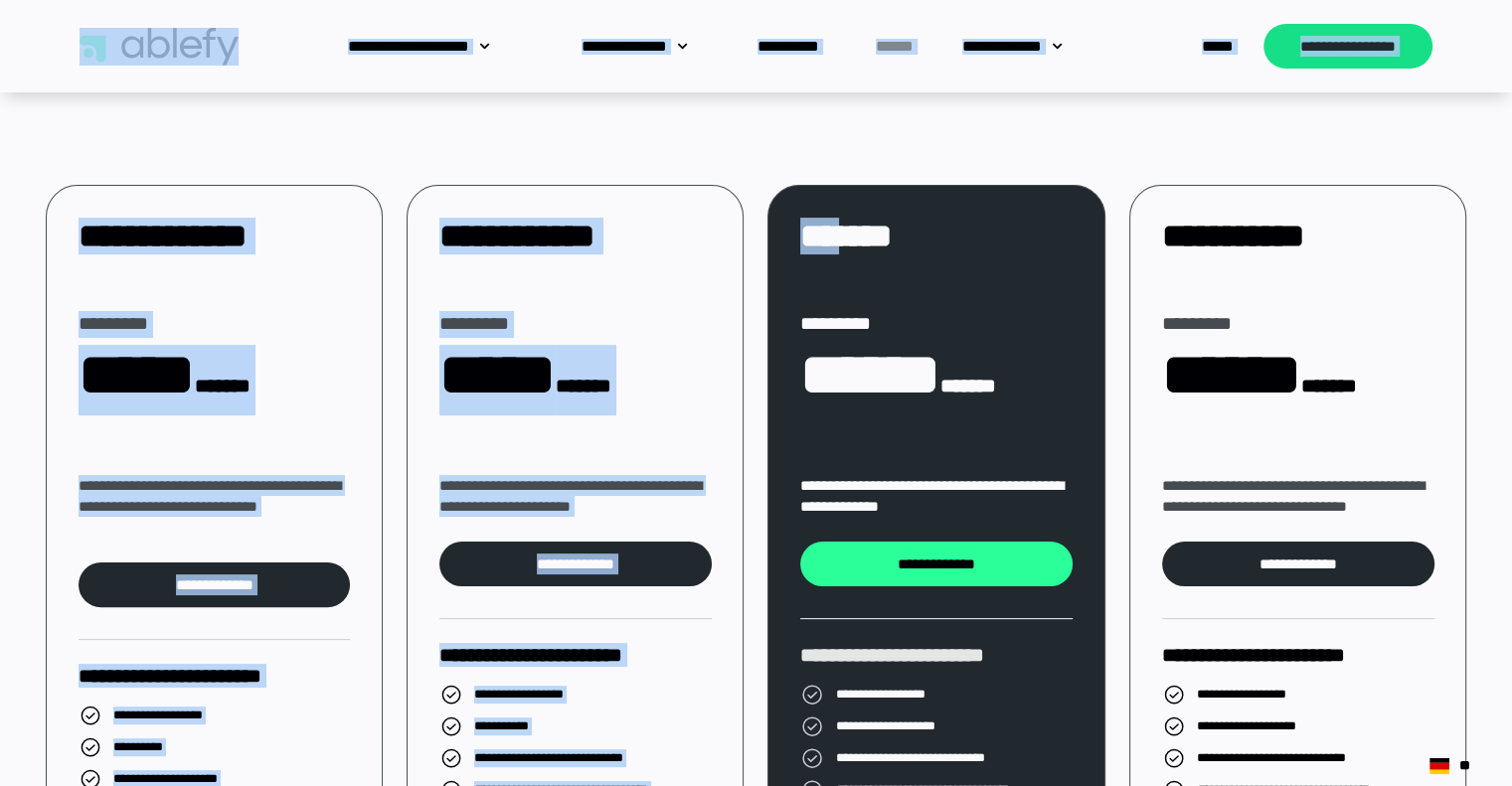 scroll, scrollTop: 0, scrollLeft: 0, axis: both 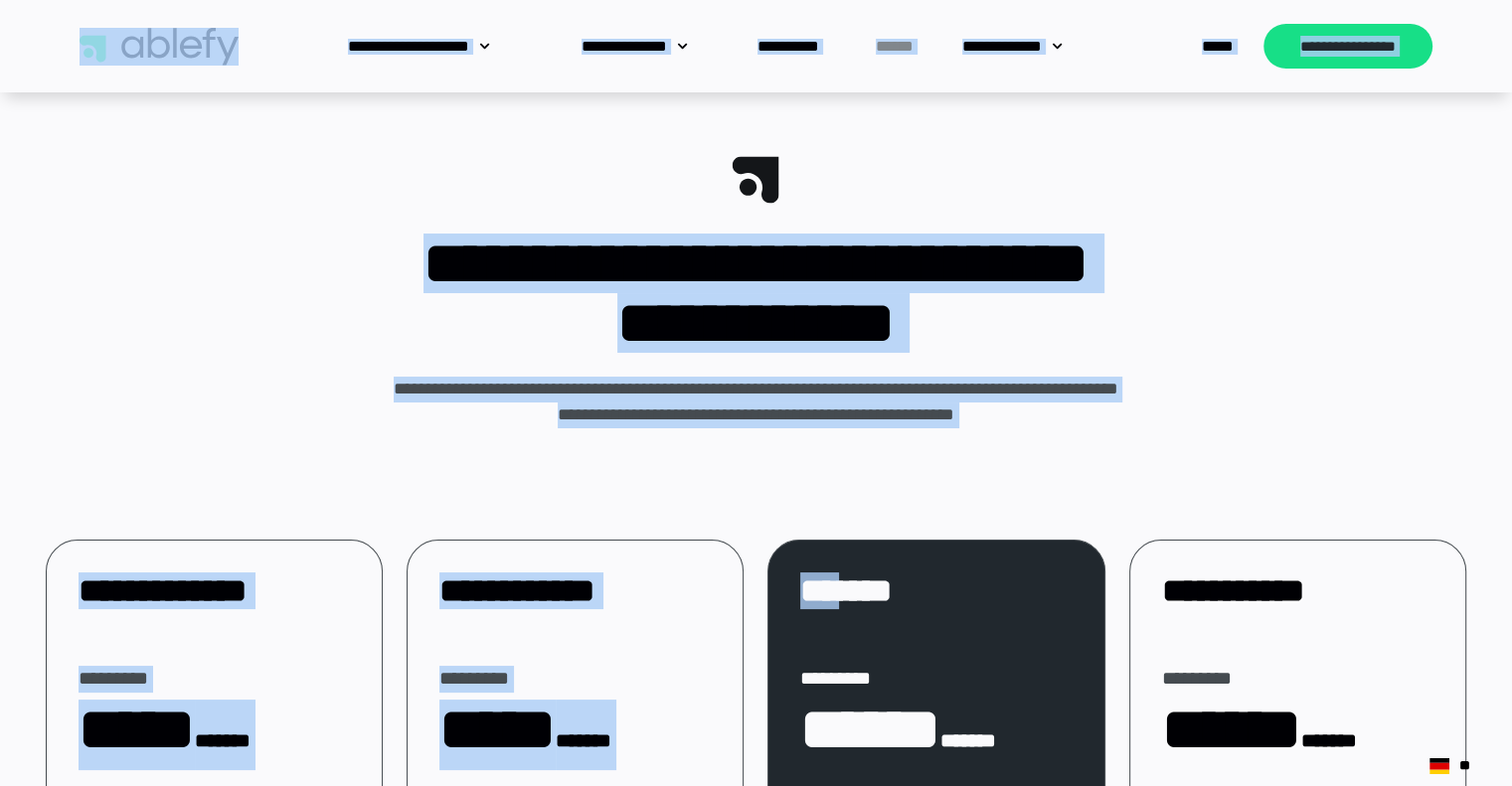 click on "**********" at bounding box center [756, 293] 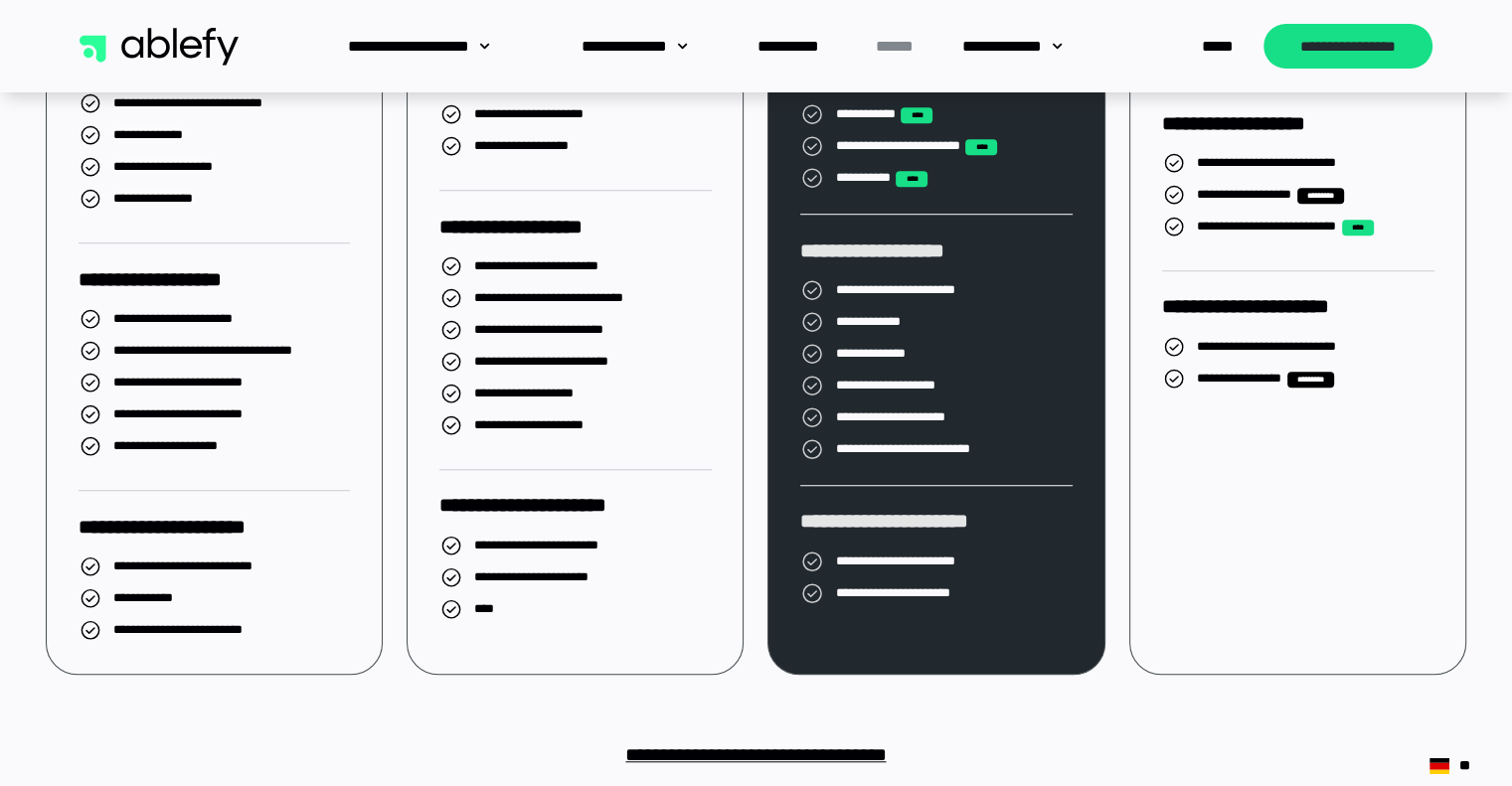 scroll, scrollTop: 1338, scrollLeft: 0, axis: vertical 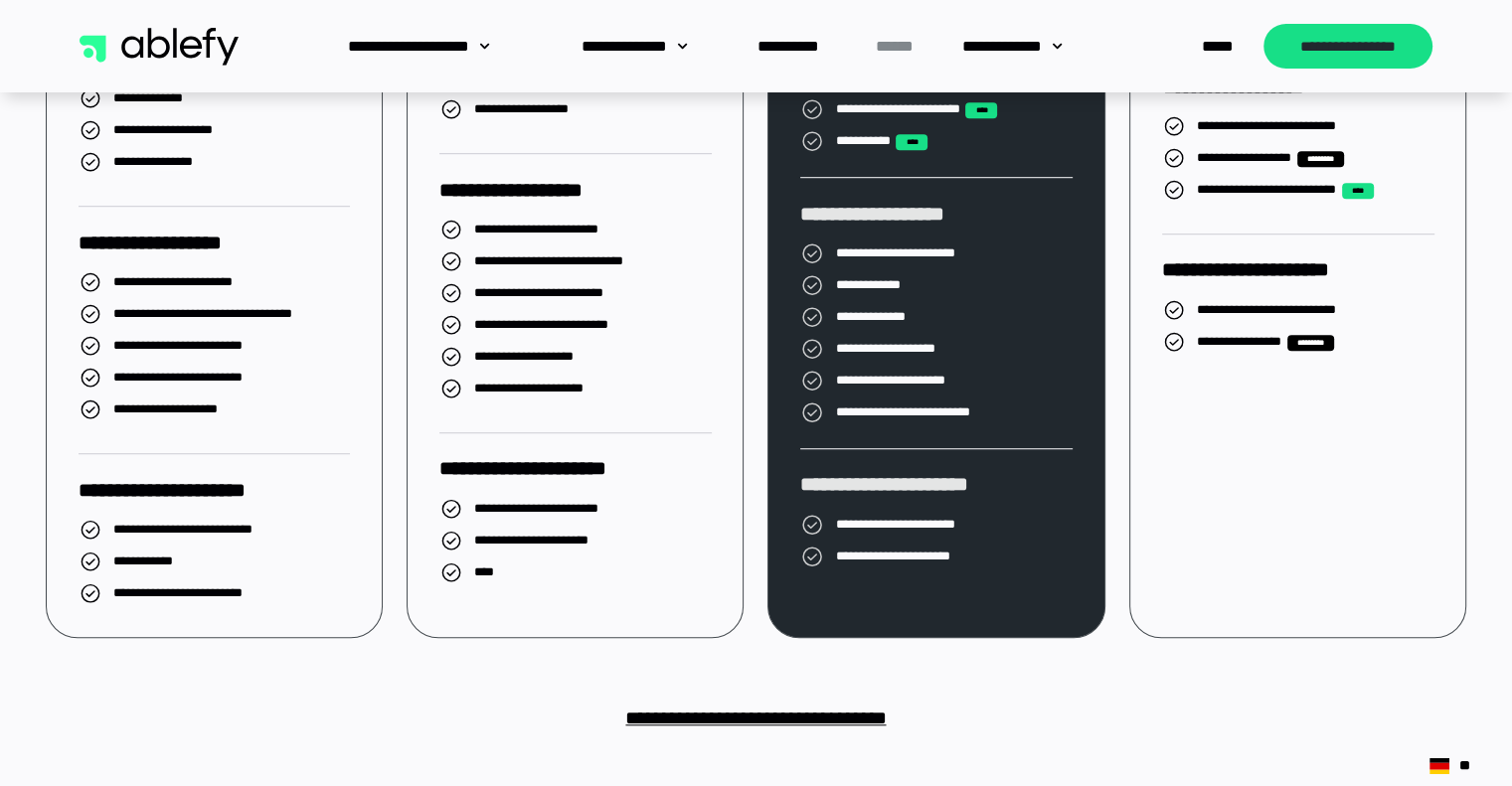click on "**********" at bounding box center [756, 717] 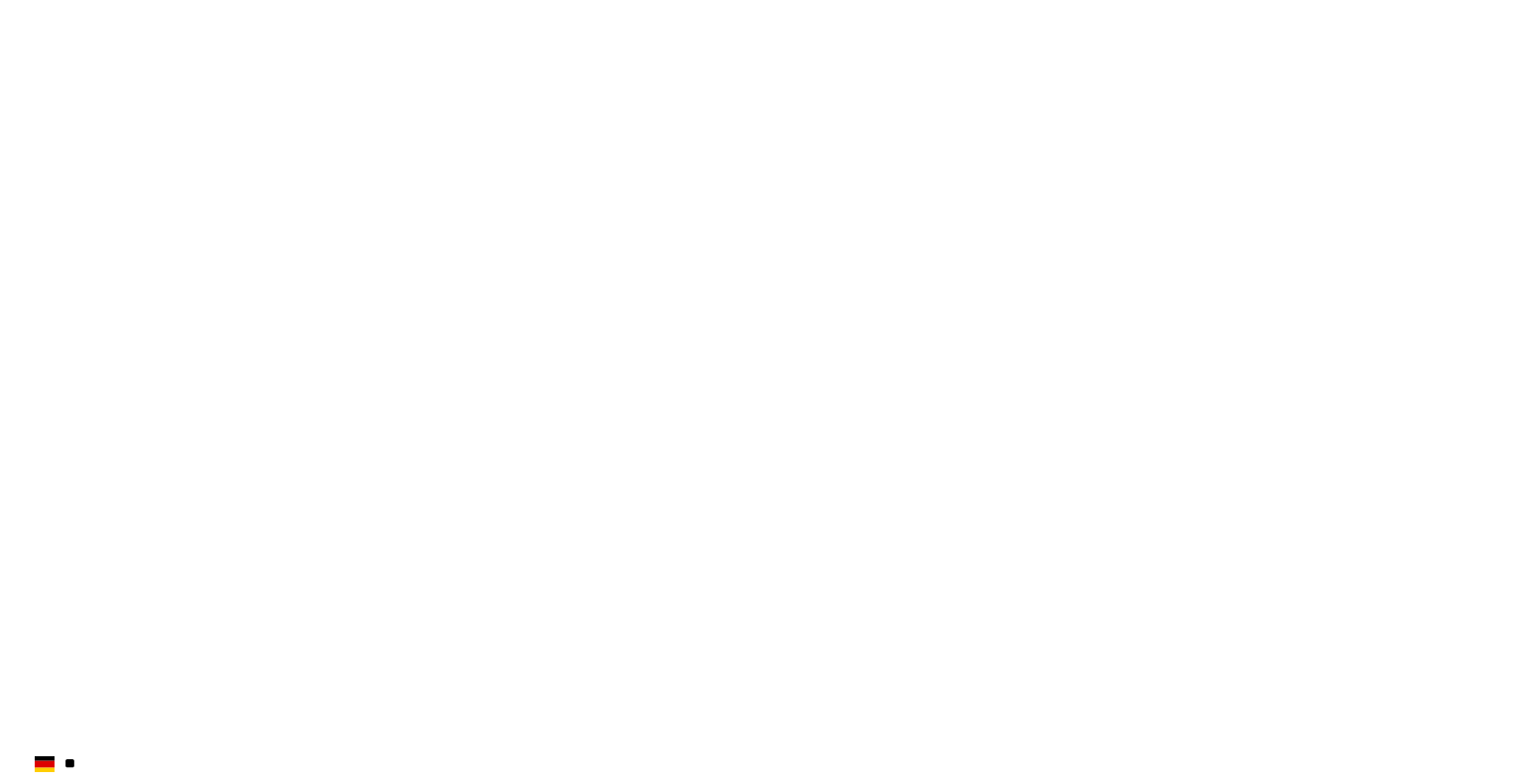 scroll, scrollTop: 0, scrollLeft: 0, axis: both 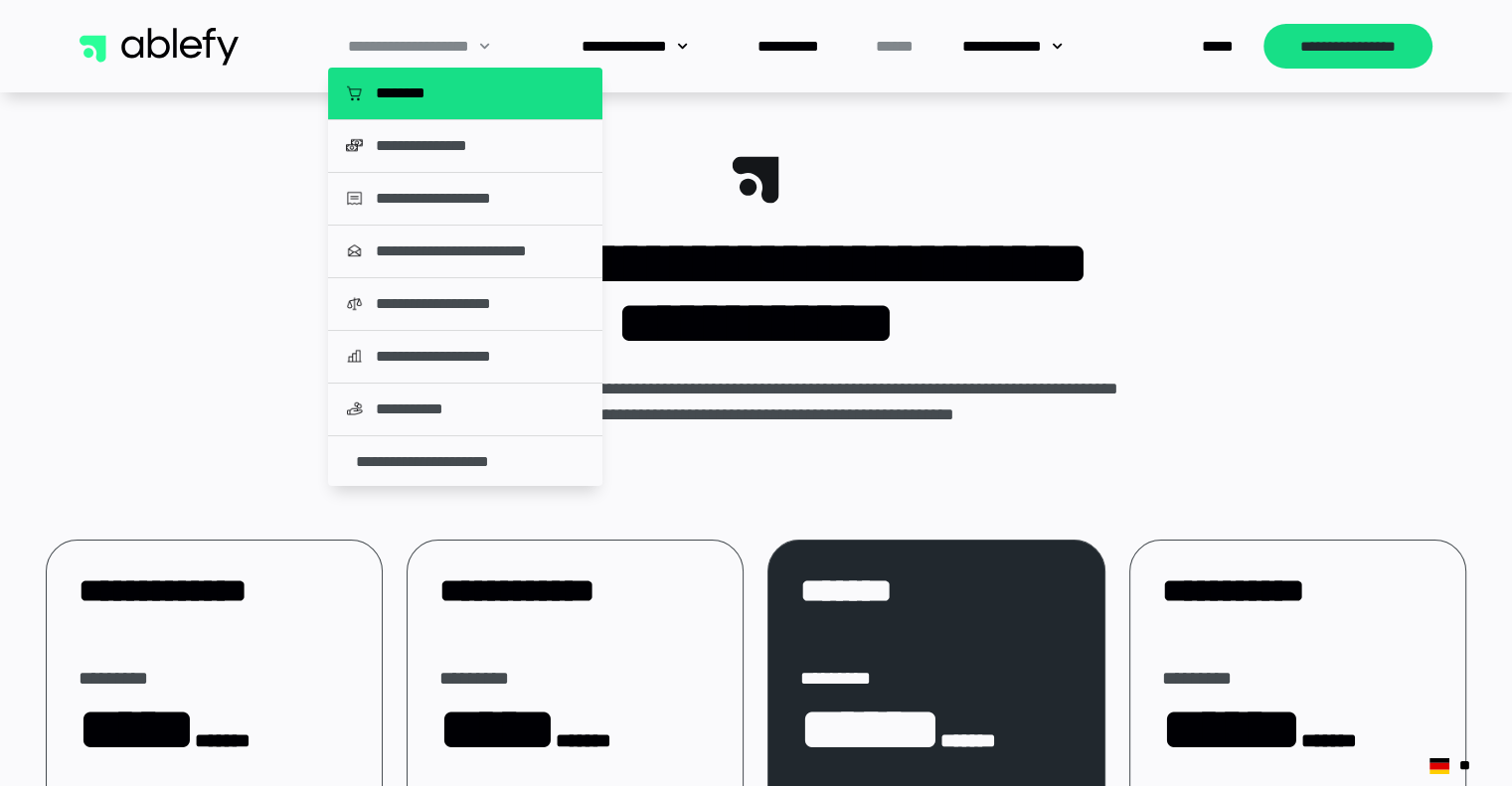 click on "********" 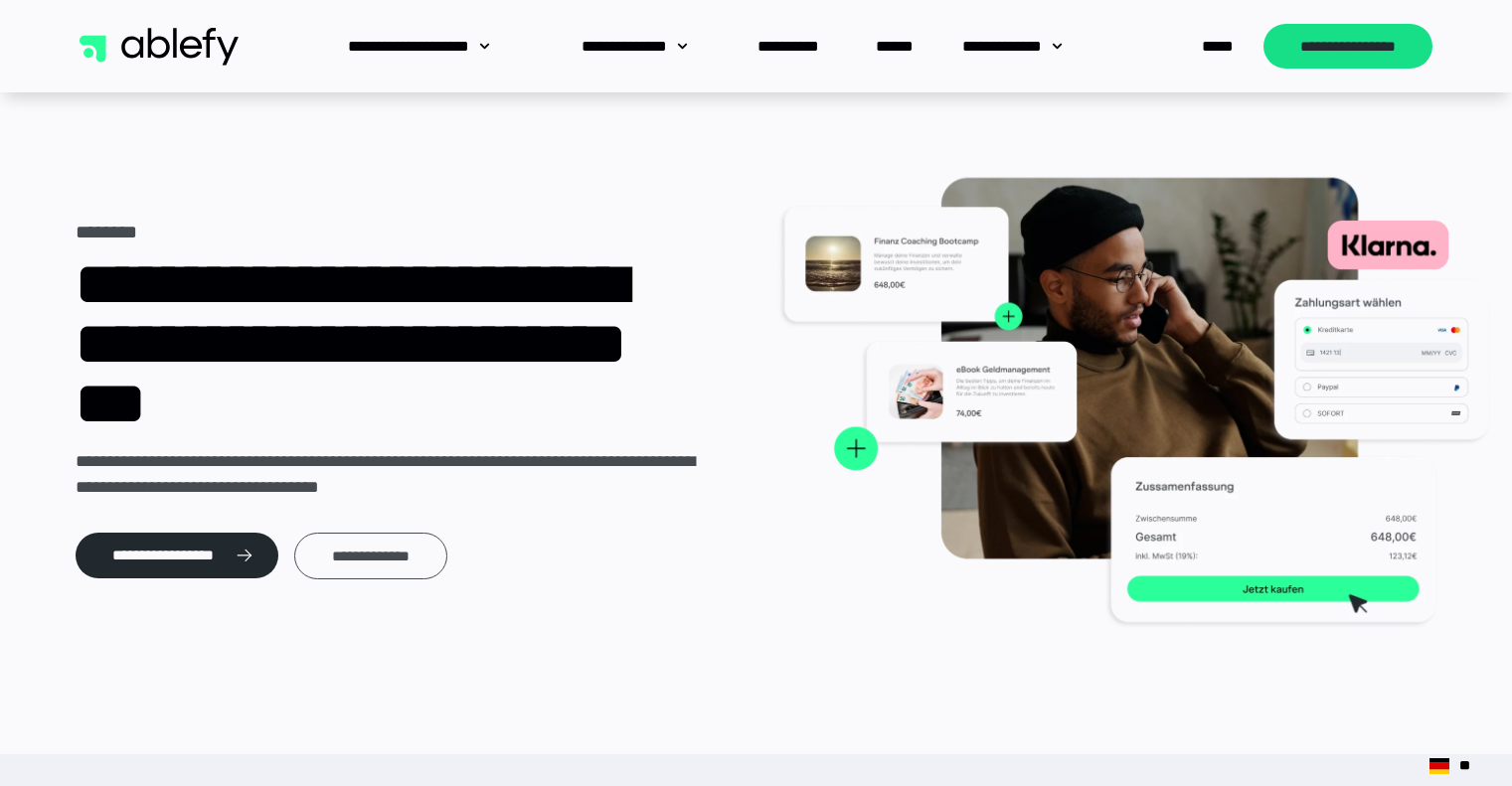 scroll, scrollTop: 0, scrollLeft: 0, axis: both 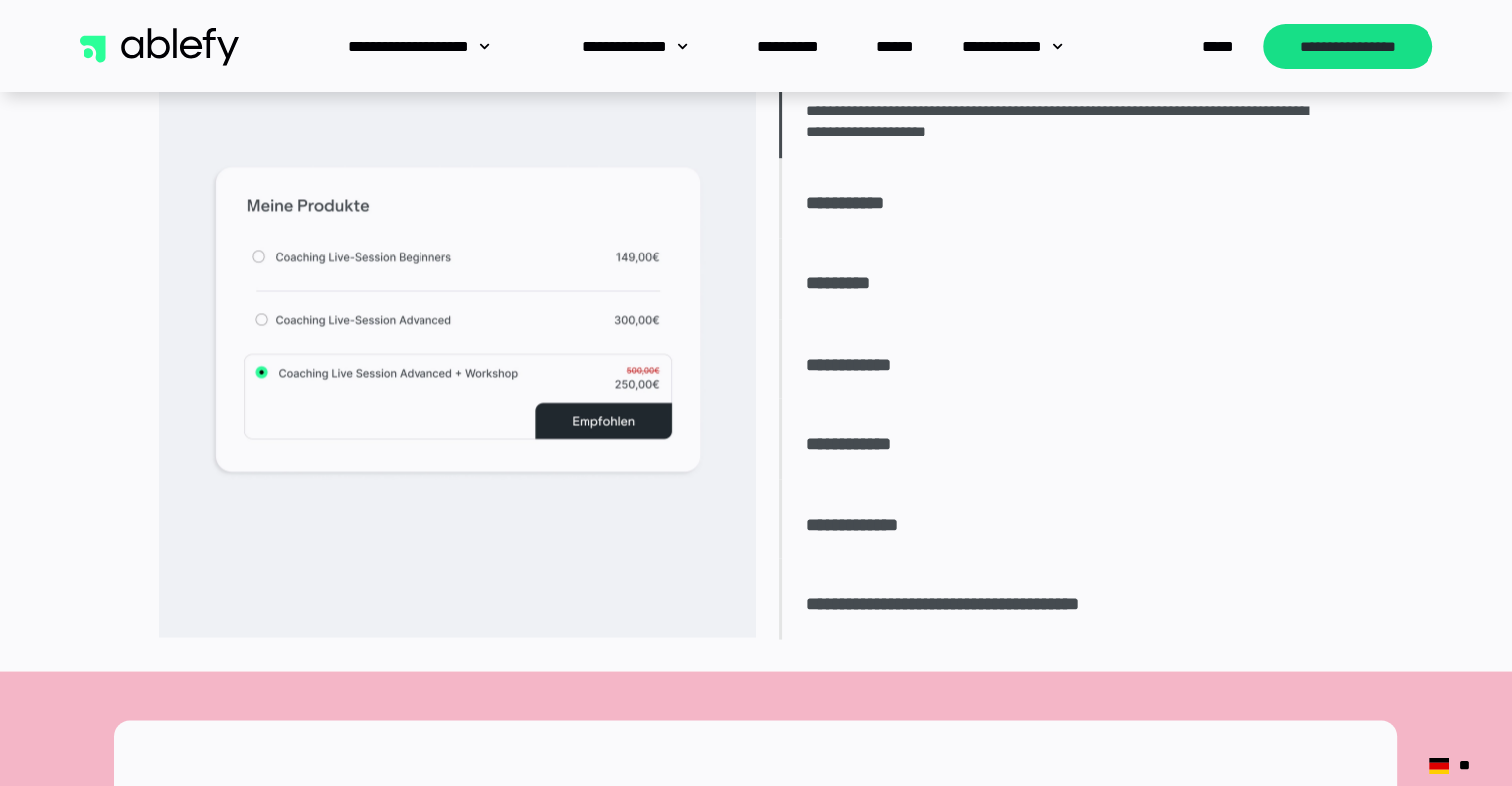 click on "**********" at bounding box center (857, 204) 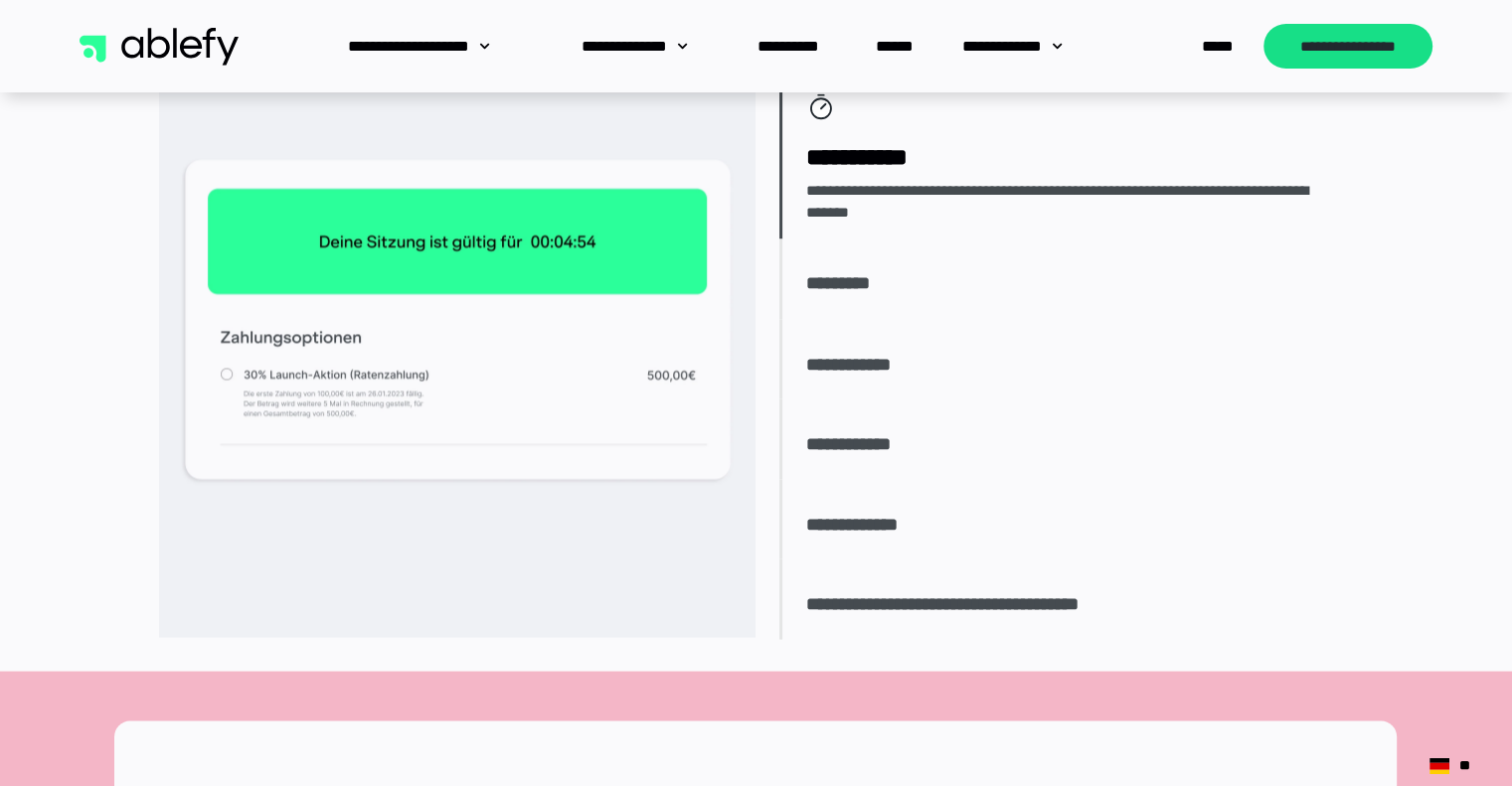 click on "**********" at bounding box center [1066, 278] 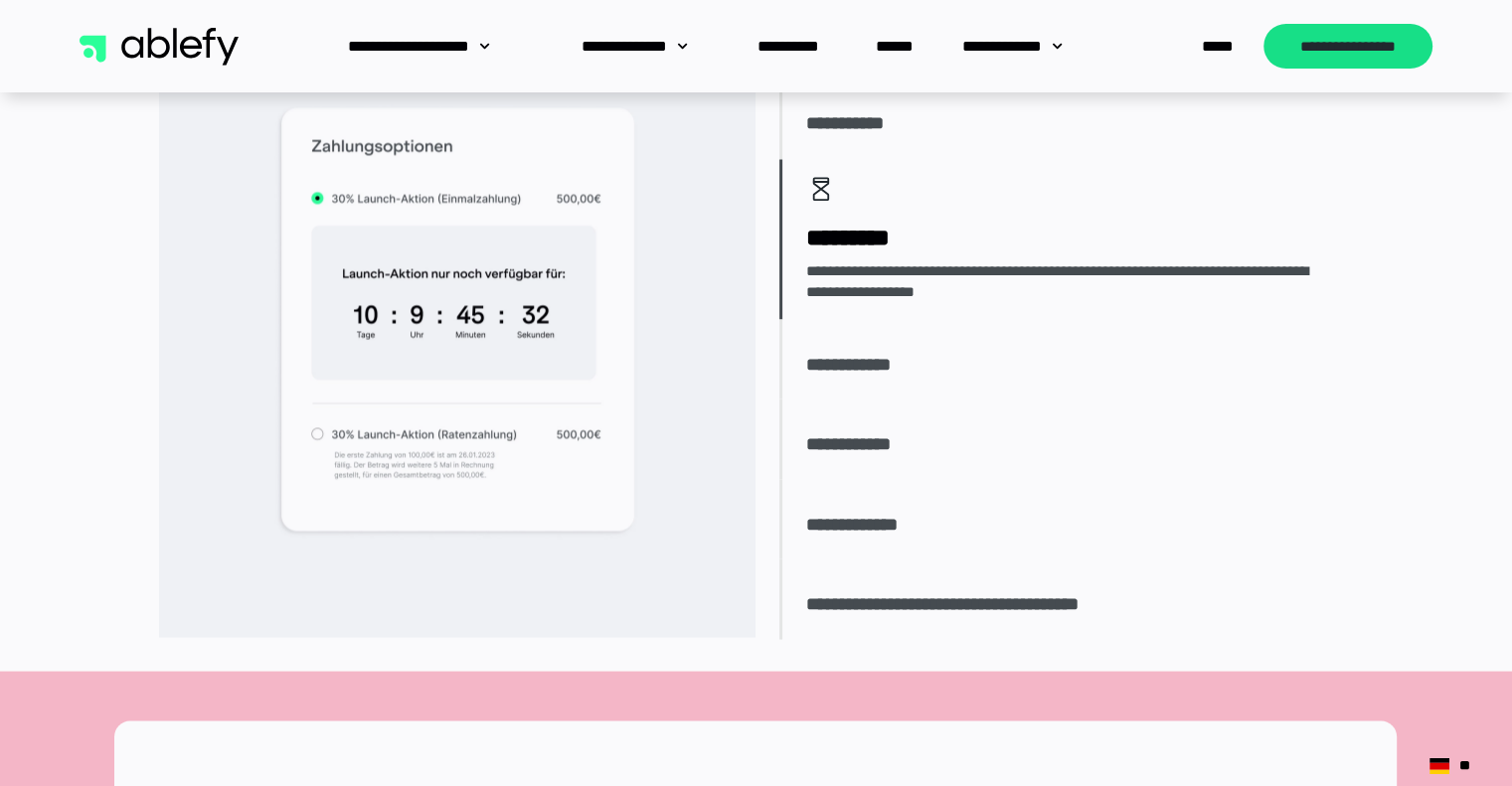 click on "**********" at bounding box center (859, 369) 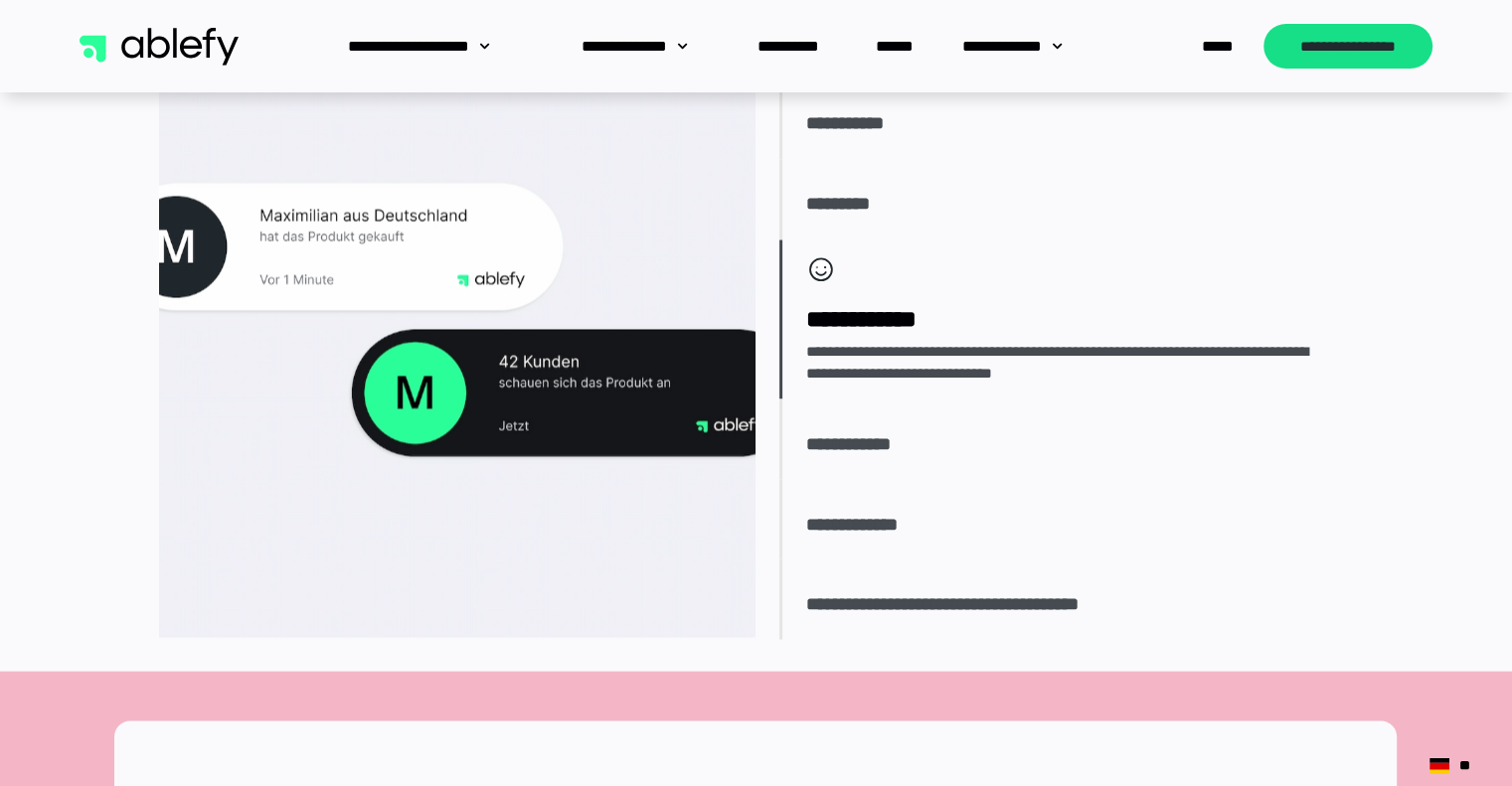 click on "**********" at bounding box center [860, 444] 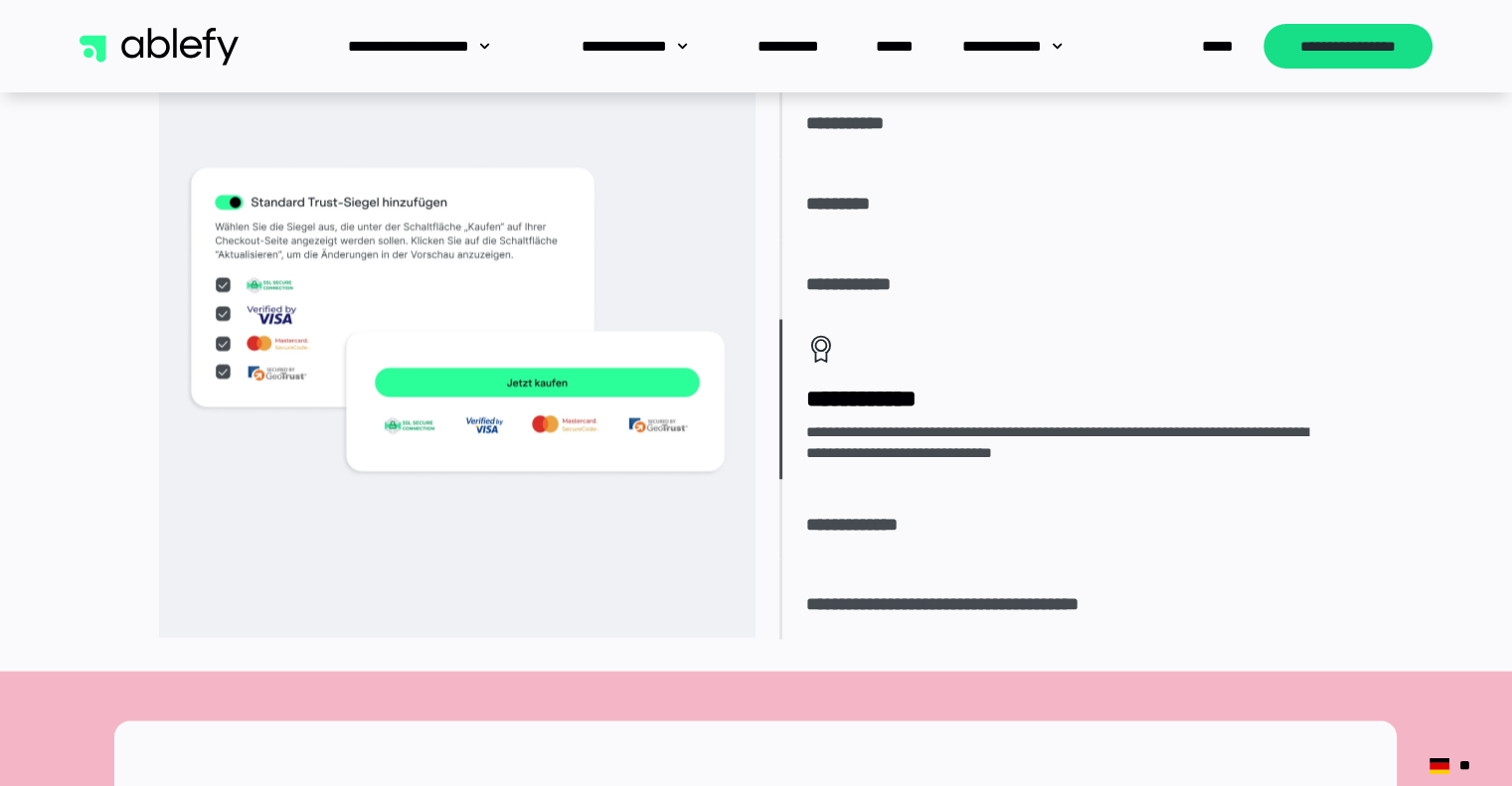 click on "**********" at bounding box center [1066, 519] 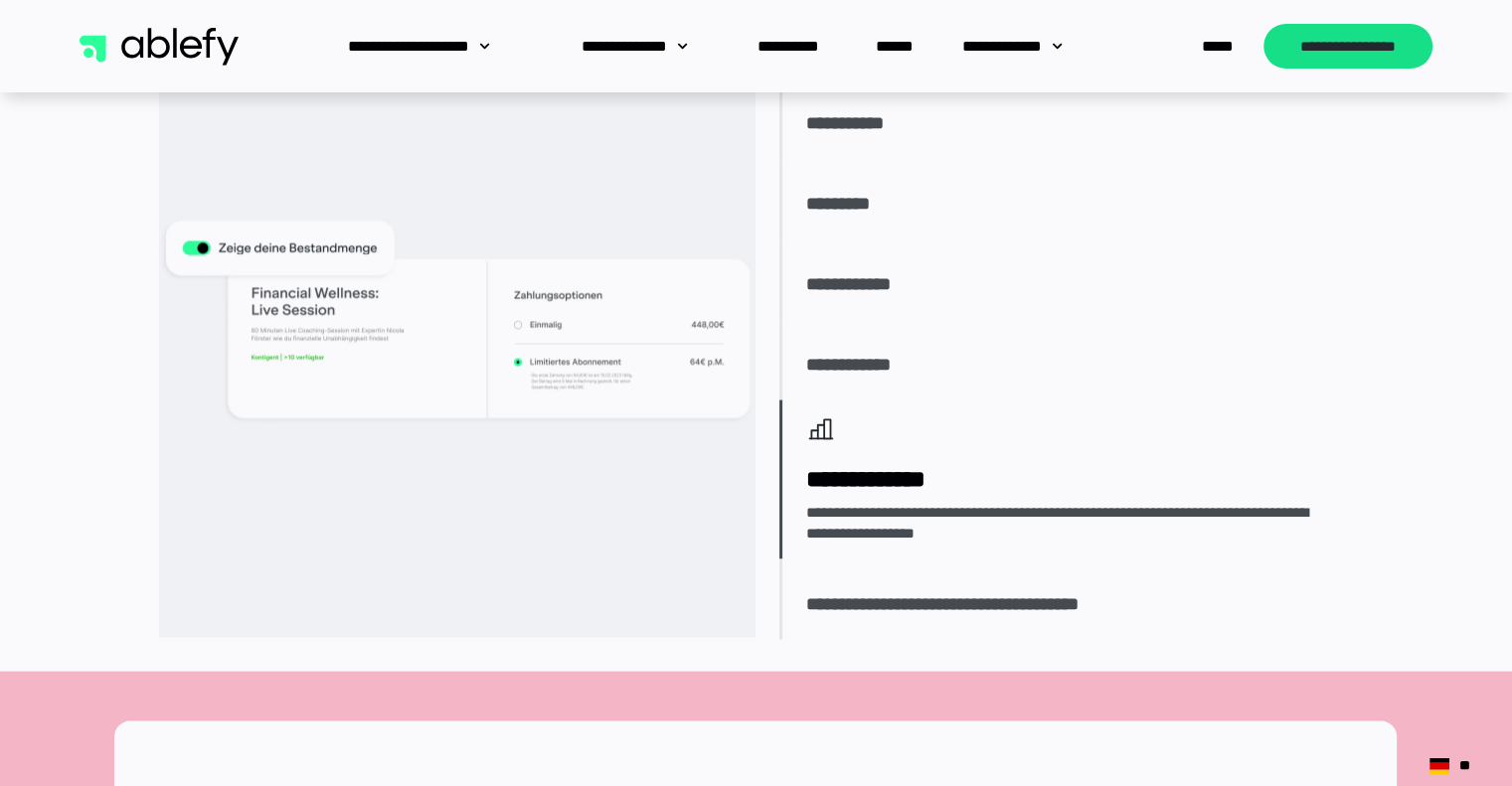 click on "**********" at bounding box center [1066, 598] 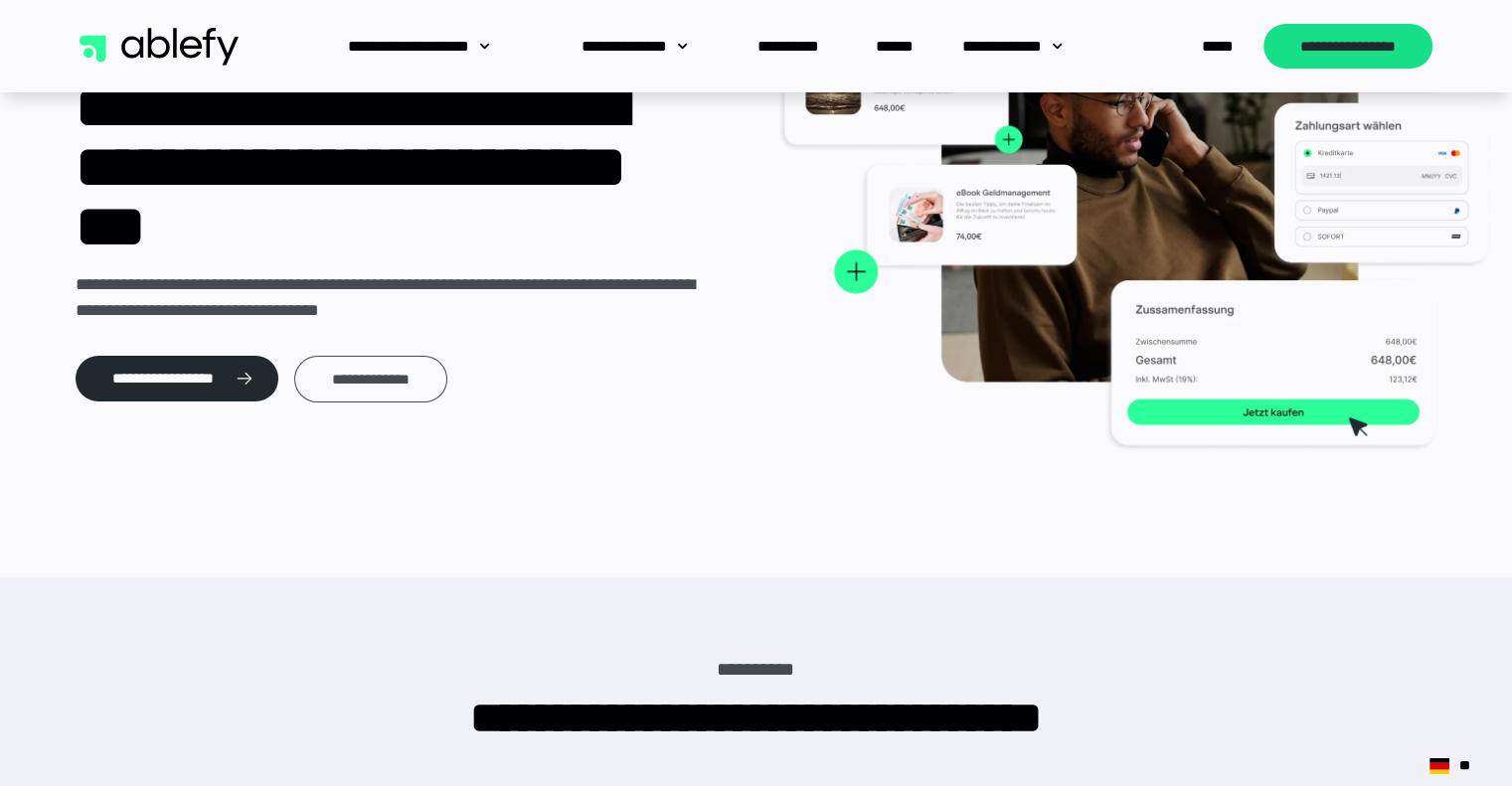 scroll, scrollTop: 0, scrollLeft: 0, axis: both 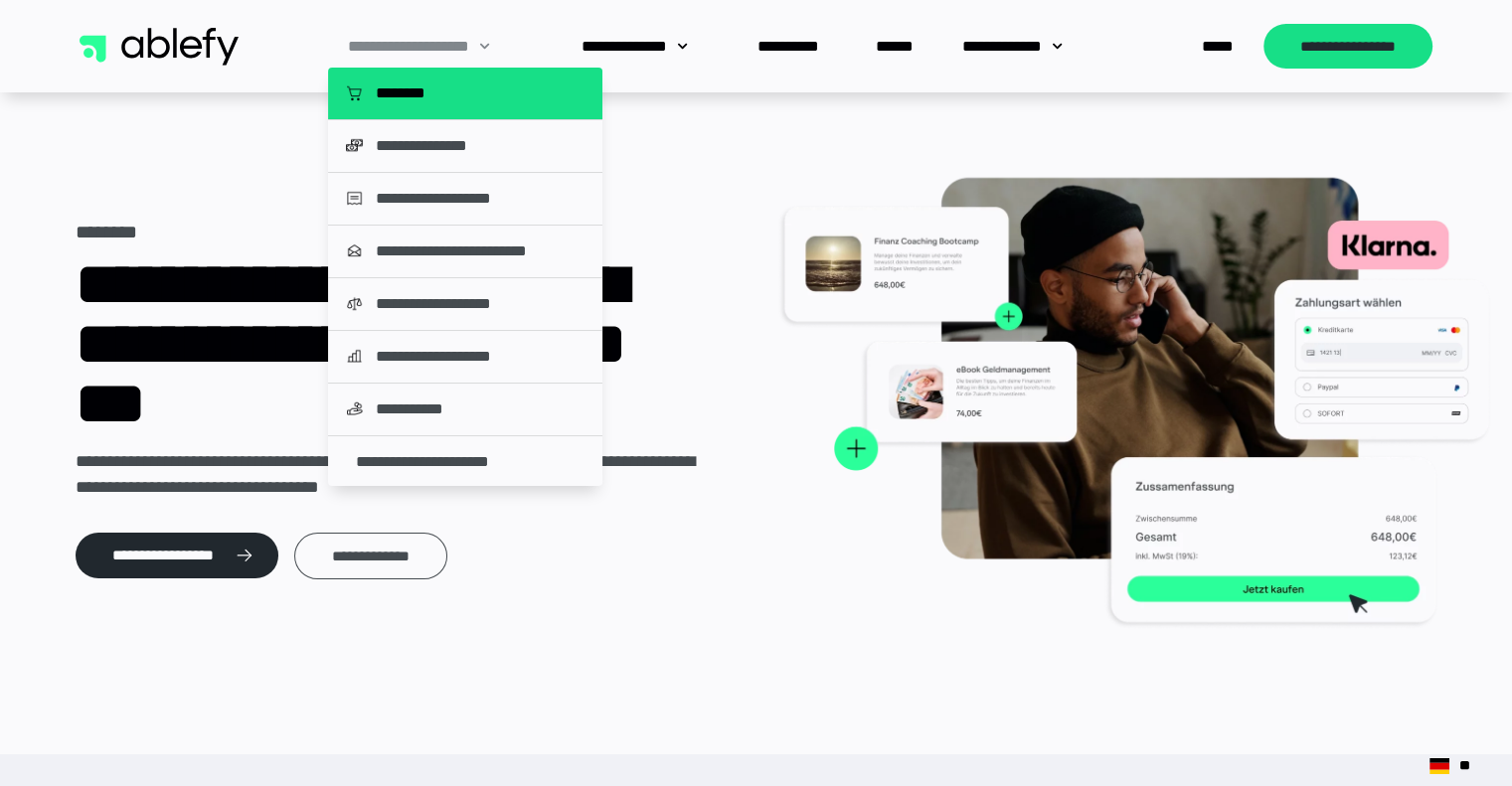 click on "**********" 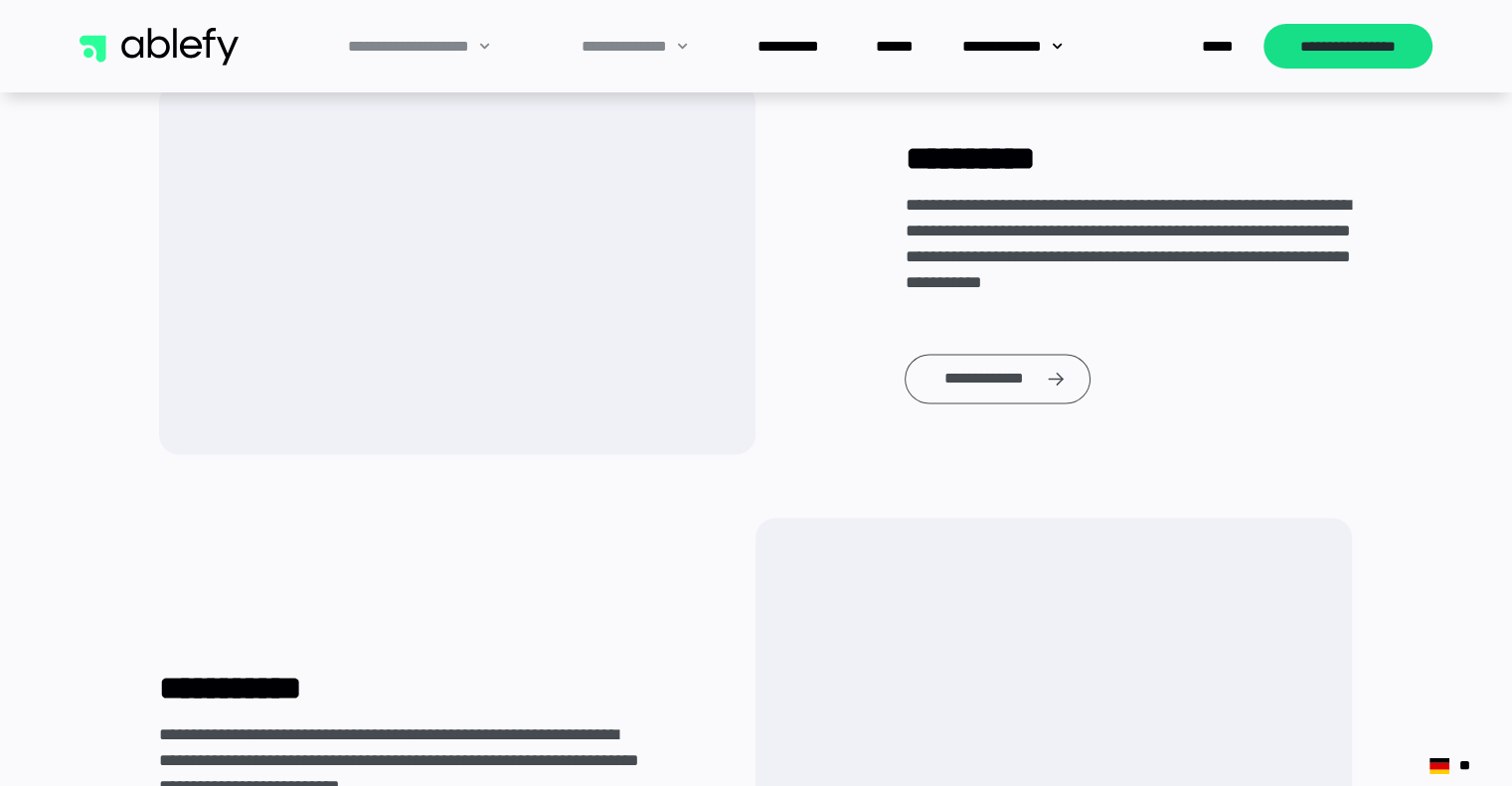 scroll, scrollTop: 0, scrollLeft: 0, axis: both 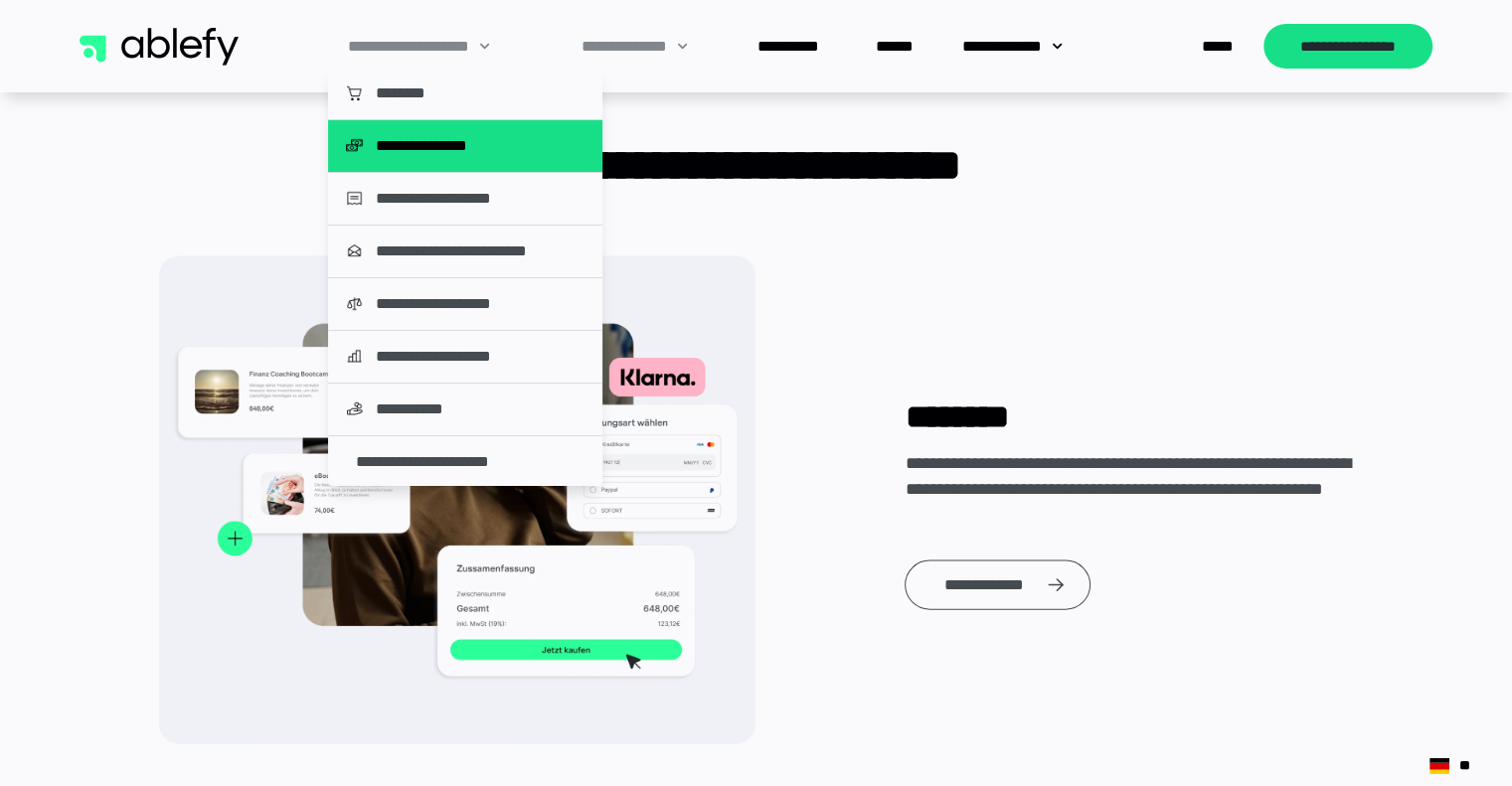 click on "**********" 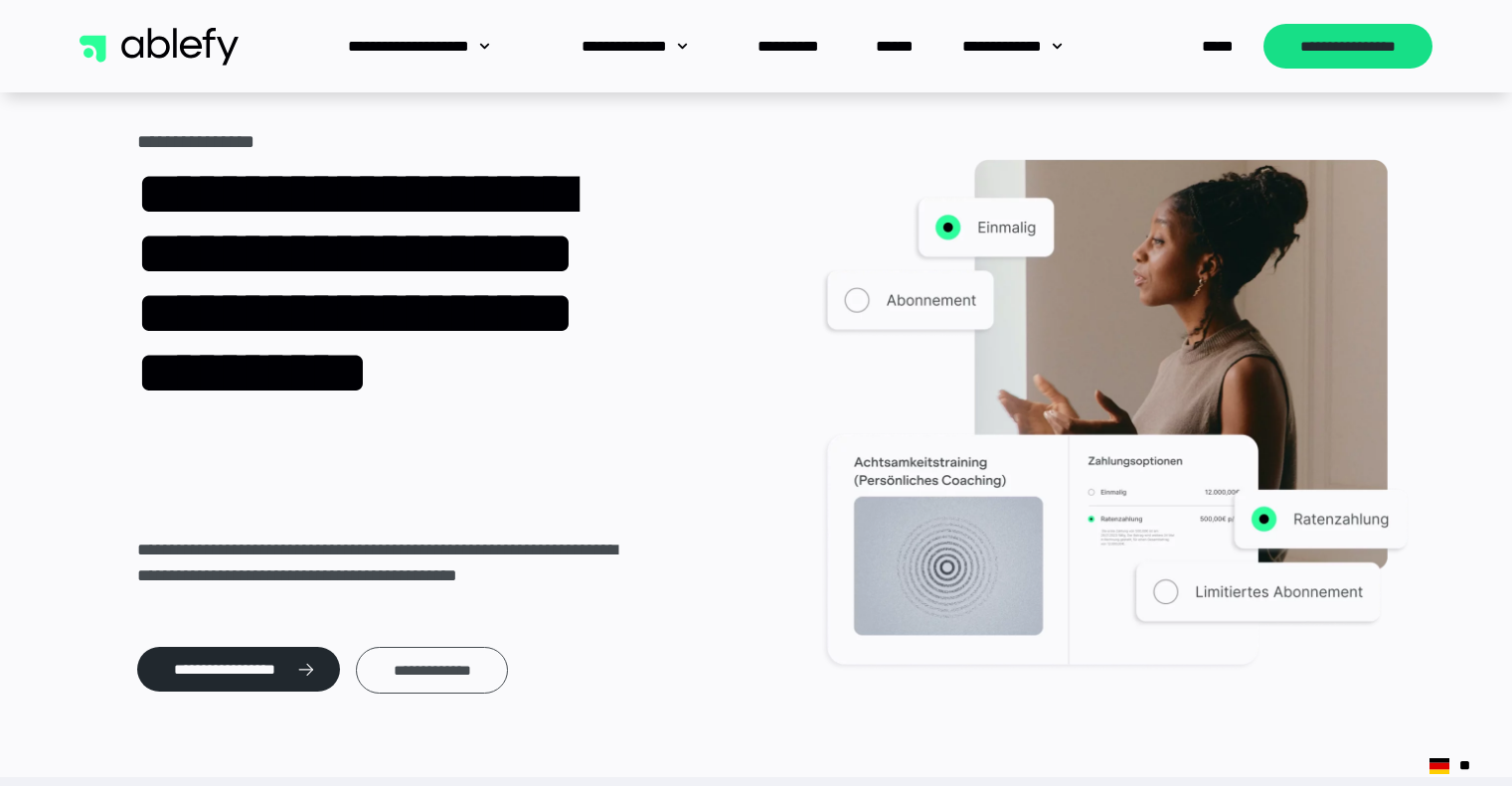 scroll, scrollTop: 0, scrollLeft: 0, axis: both 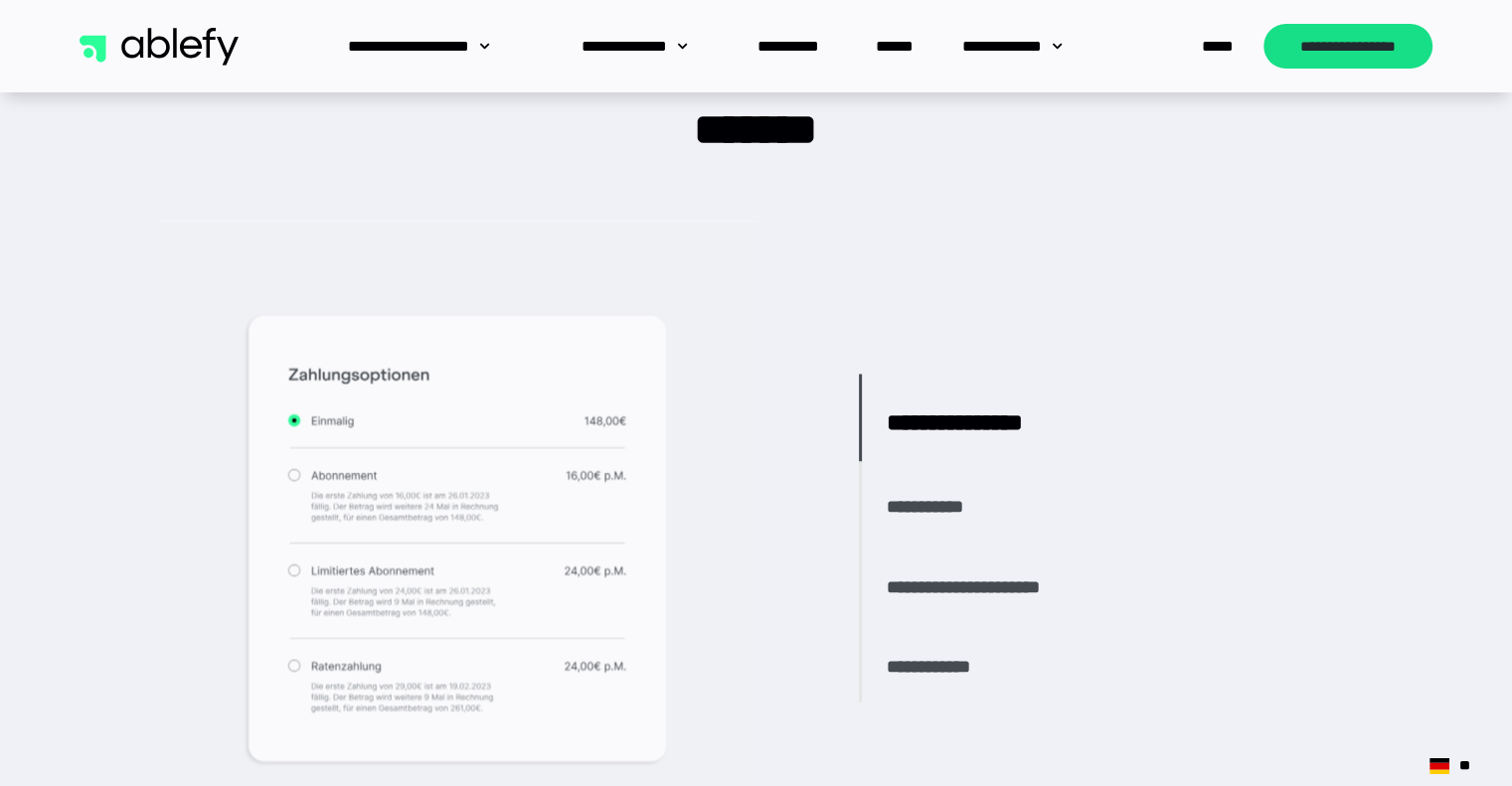 click on "**********" at bounding box center (989, 501) 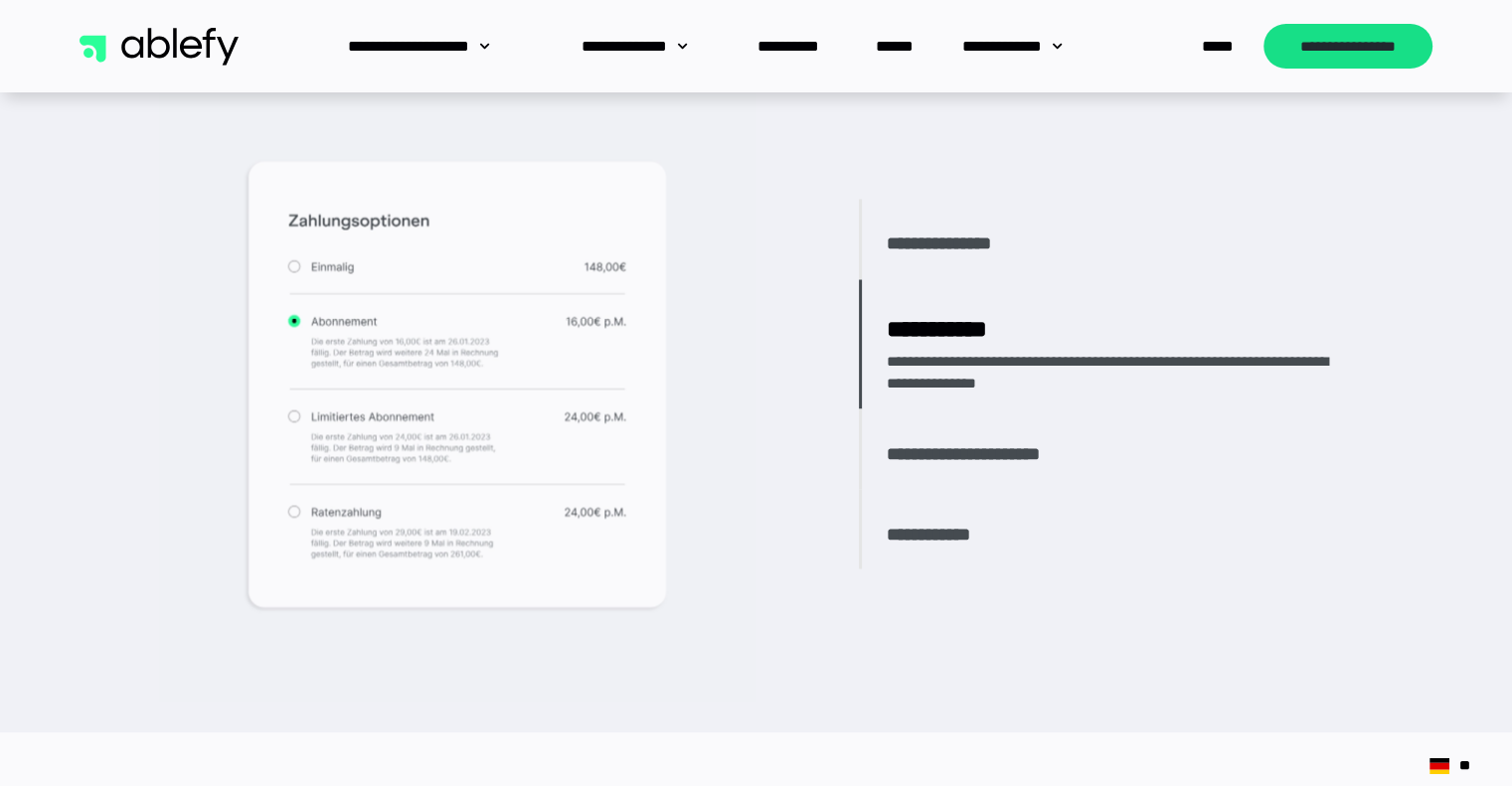 scroll, scrollTop: 3446, scrollLeft: 0, axis: vertical 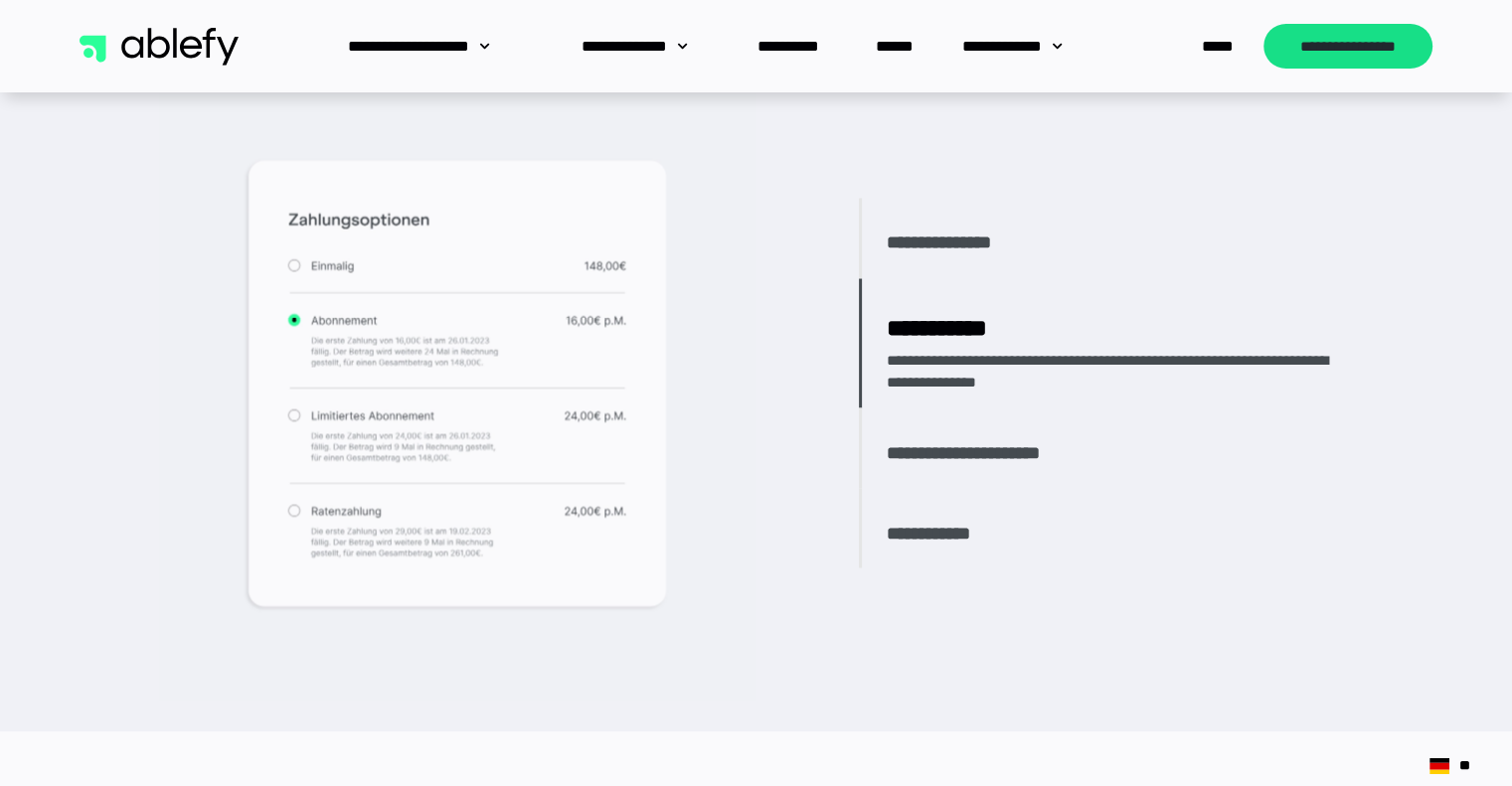 click on "**********" at bounding box center (991, 453) 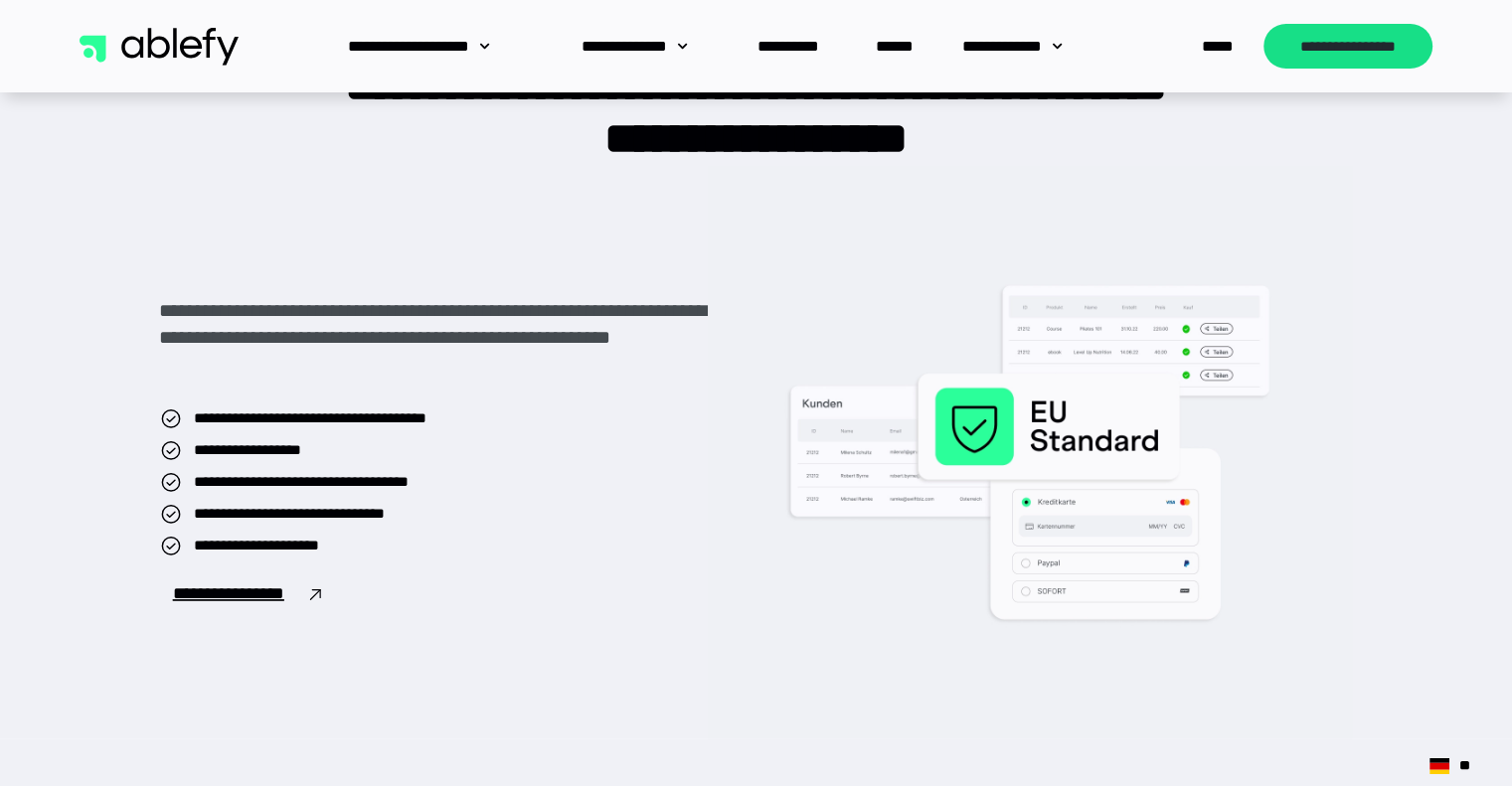 scroll, scrollTop: 2375, scrollLeft: 0, axis: vertical 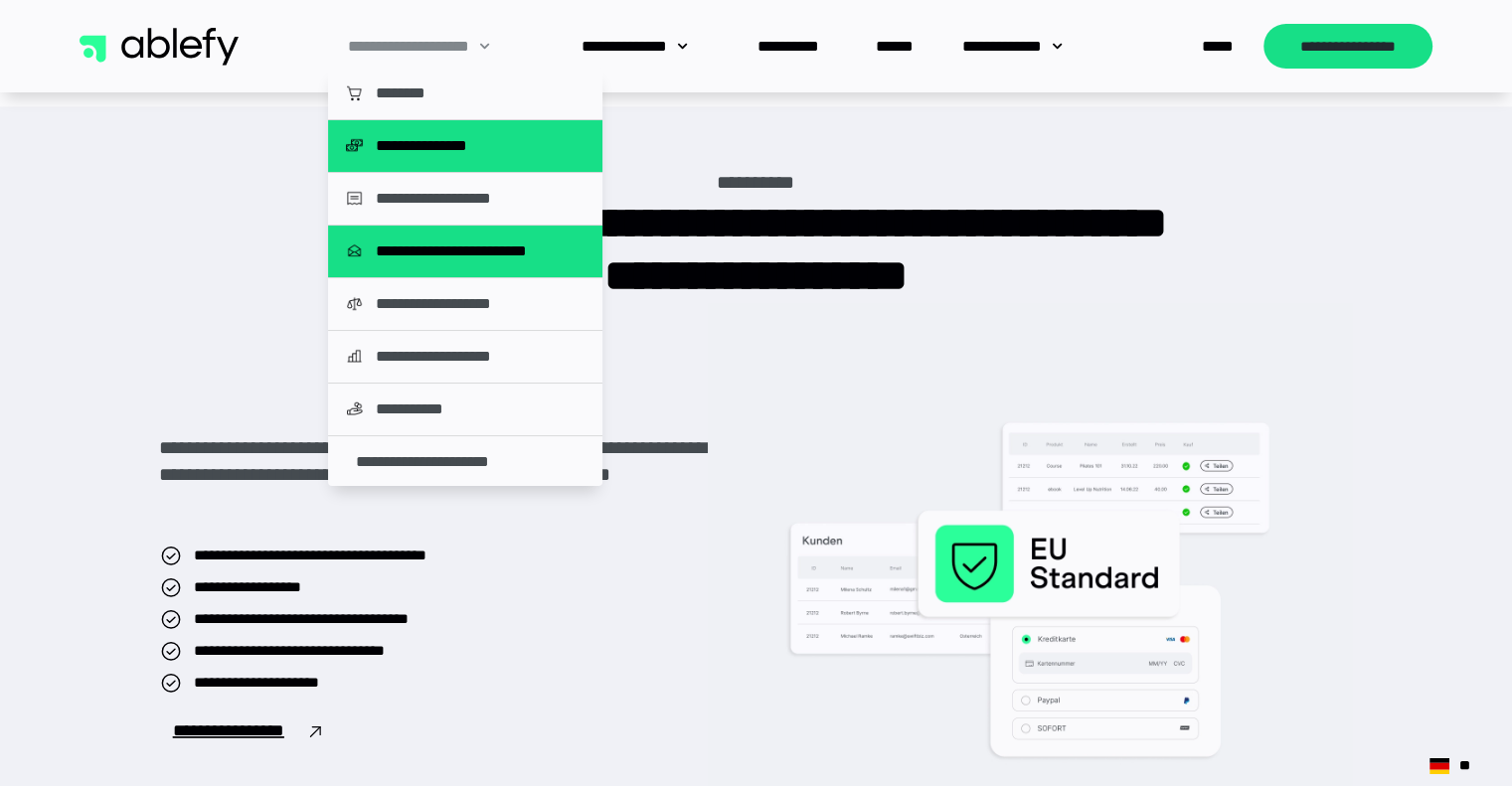 click on "**********" 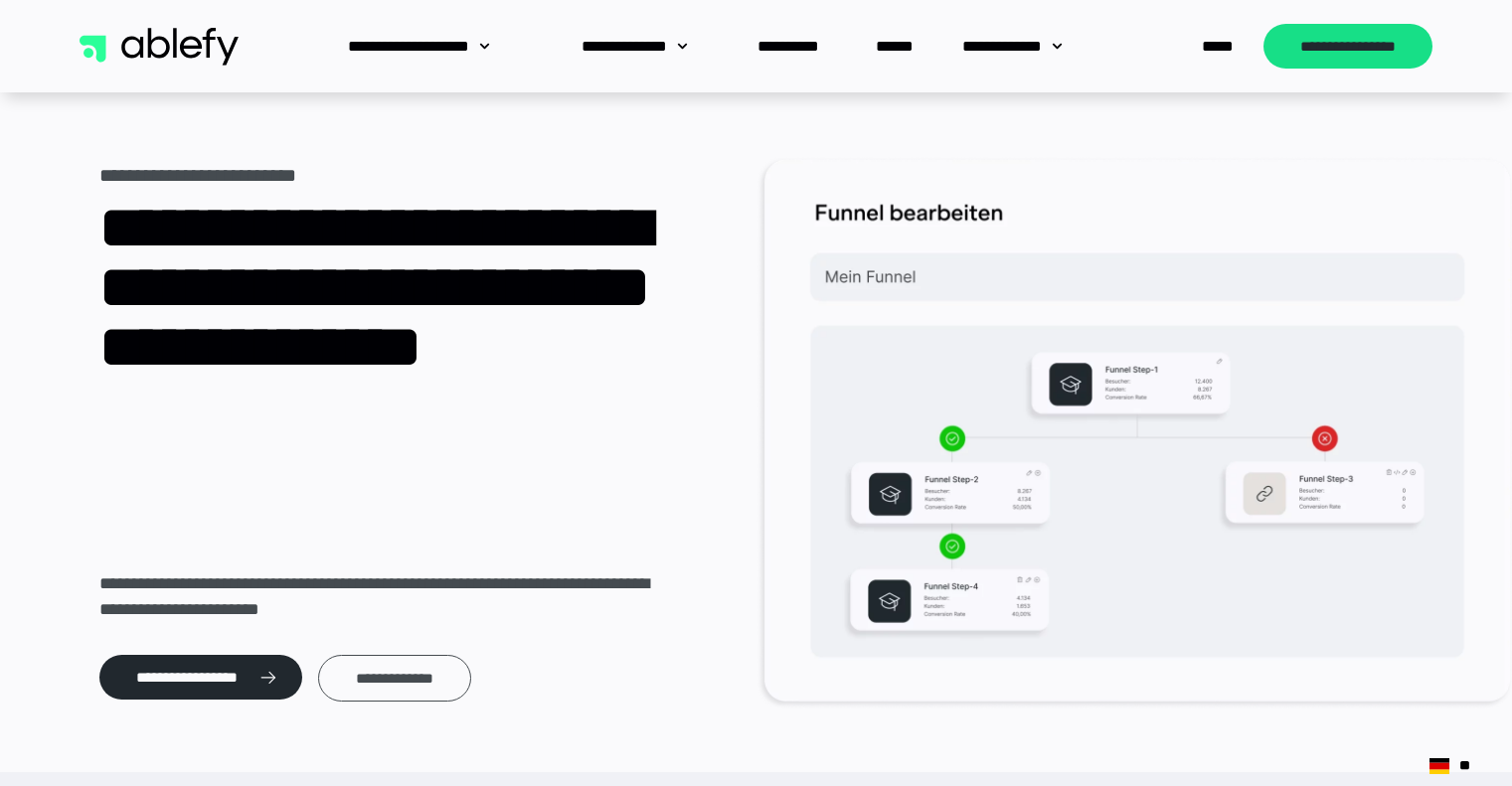 scroll, scrollTop: 0, scrollLeft: 0, axis: both 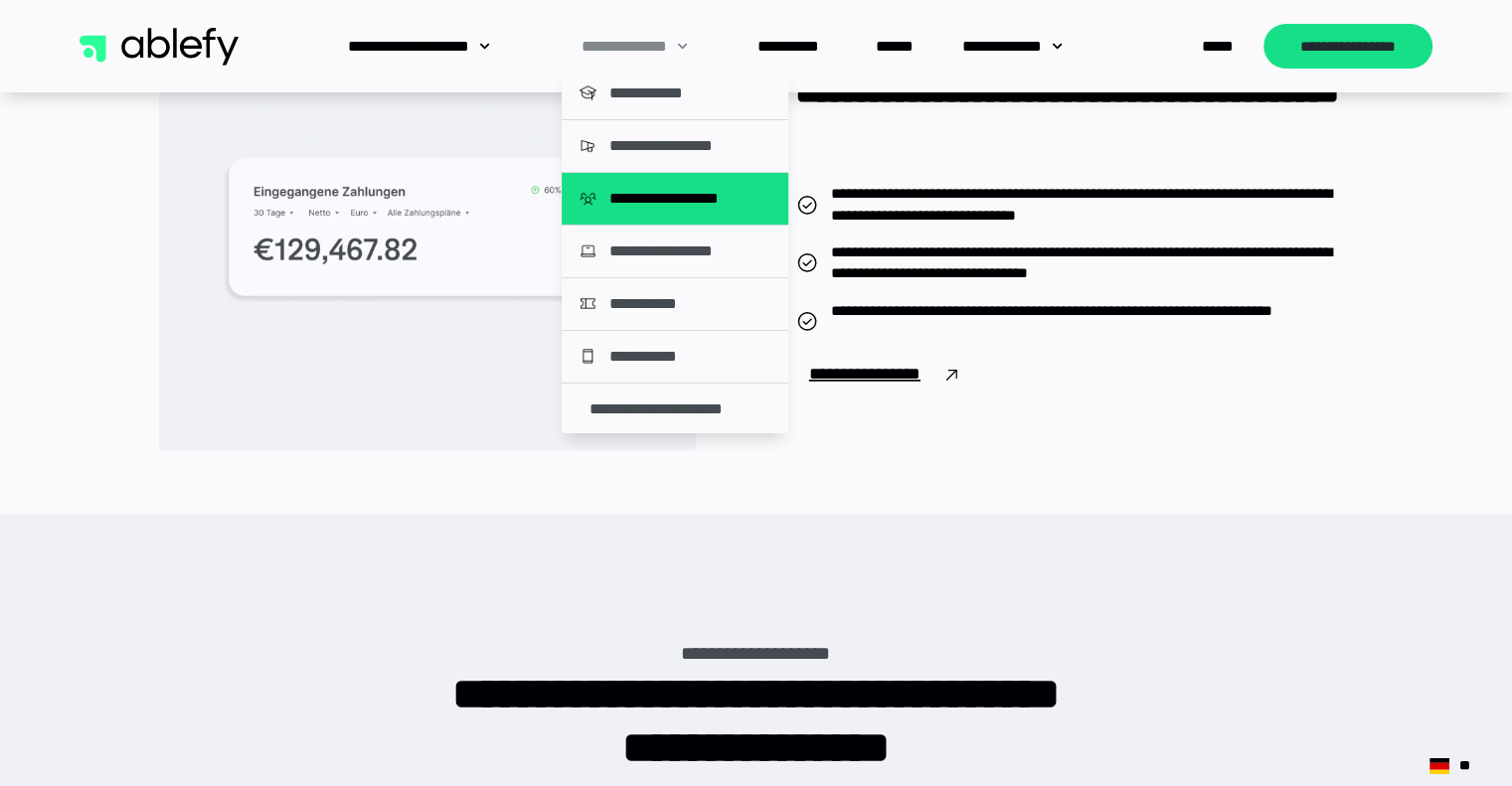 click on "**********" 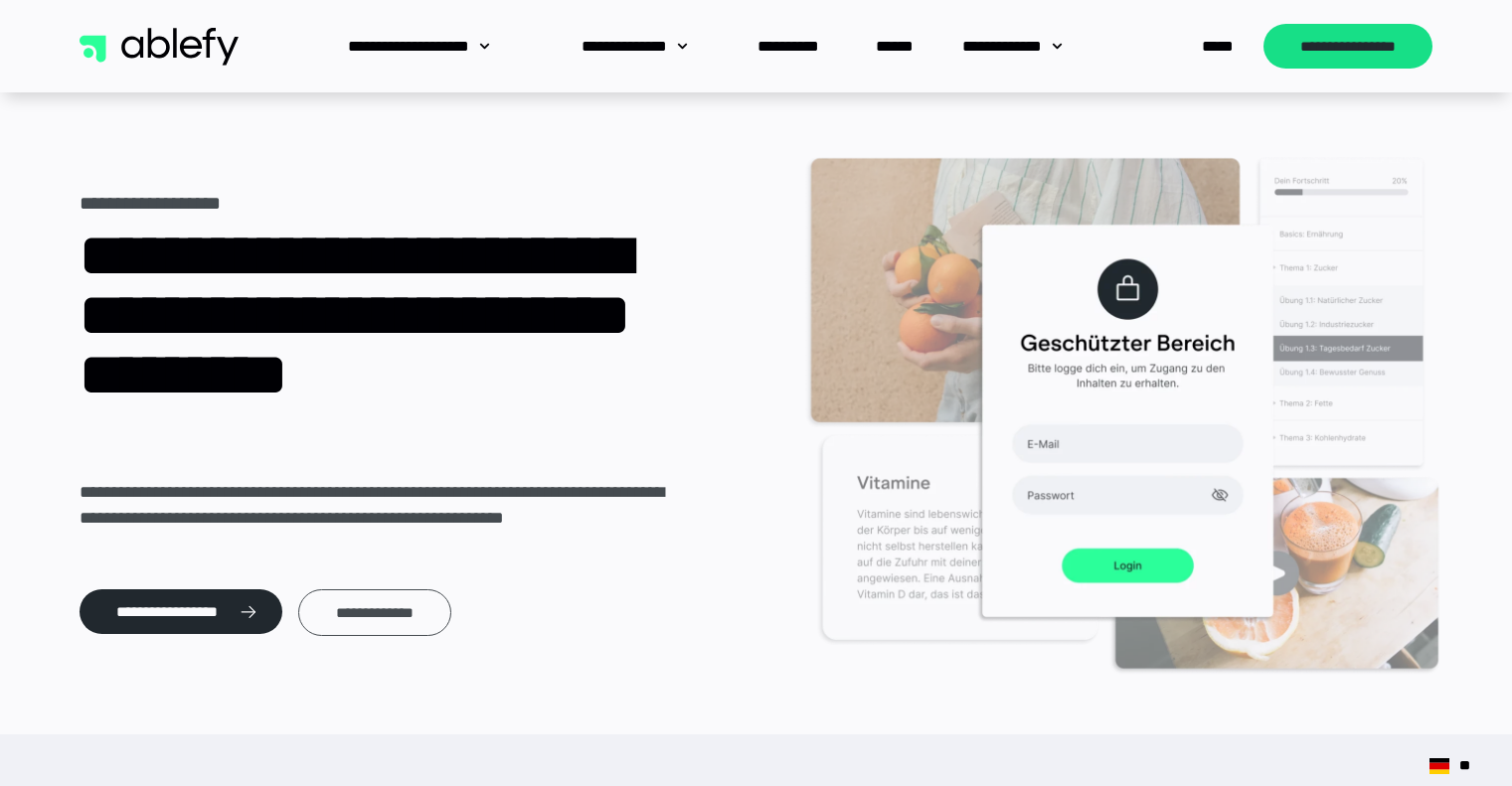 scroll, scrollTop: 0, scrollLeft: 0, axis: both 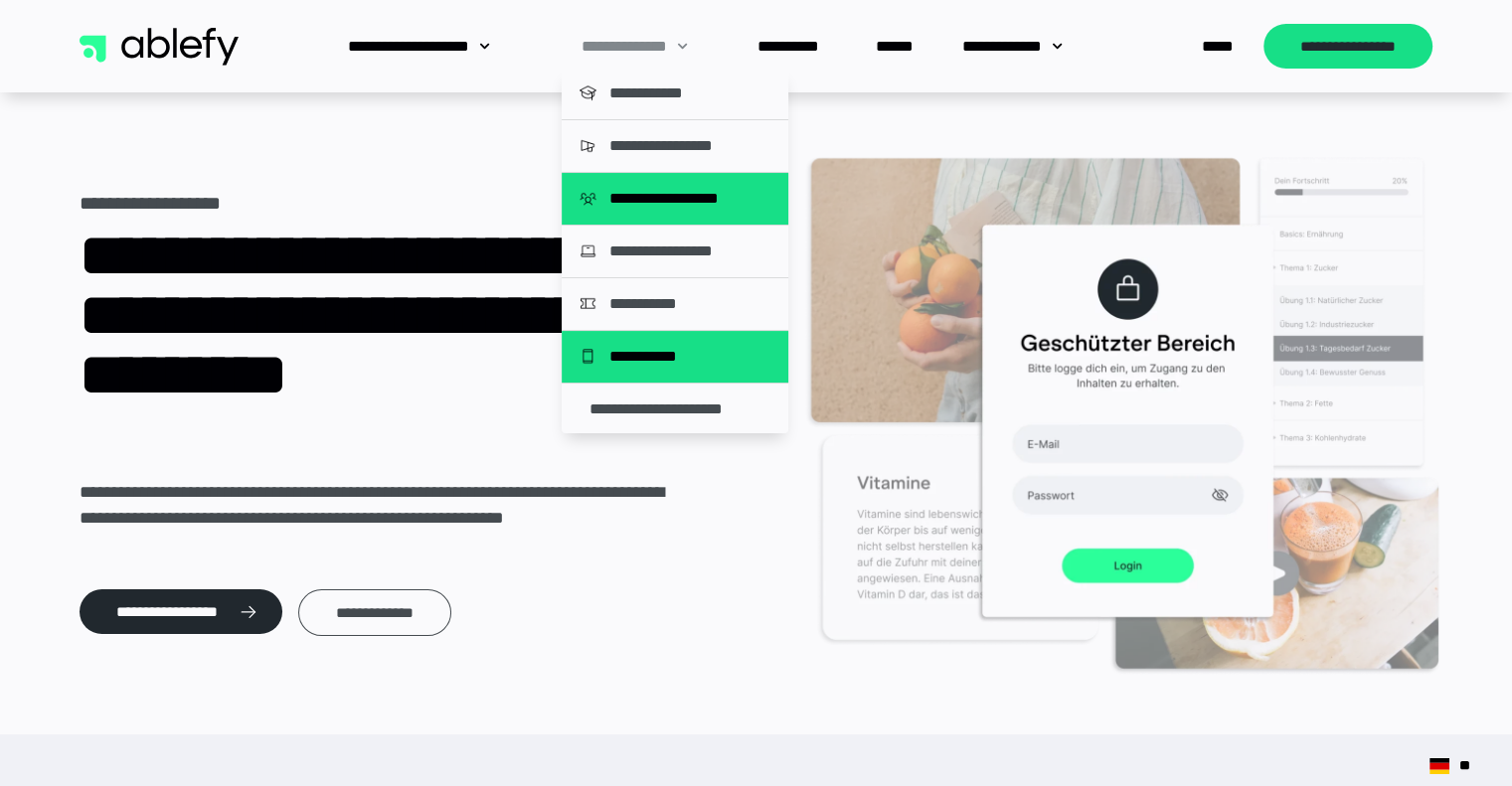 click on "**********" 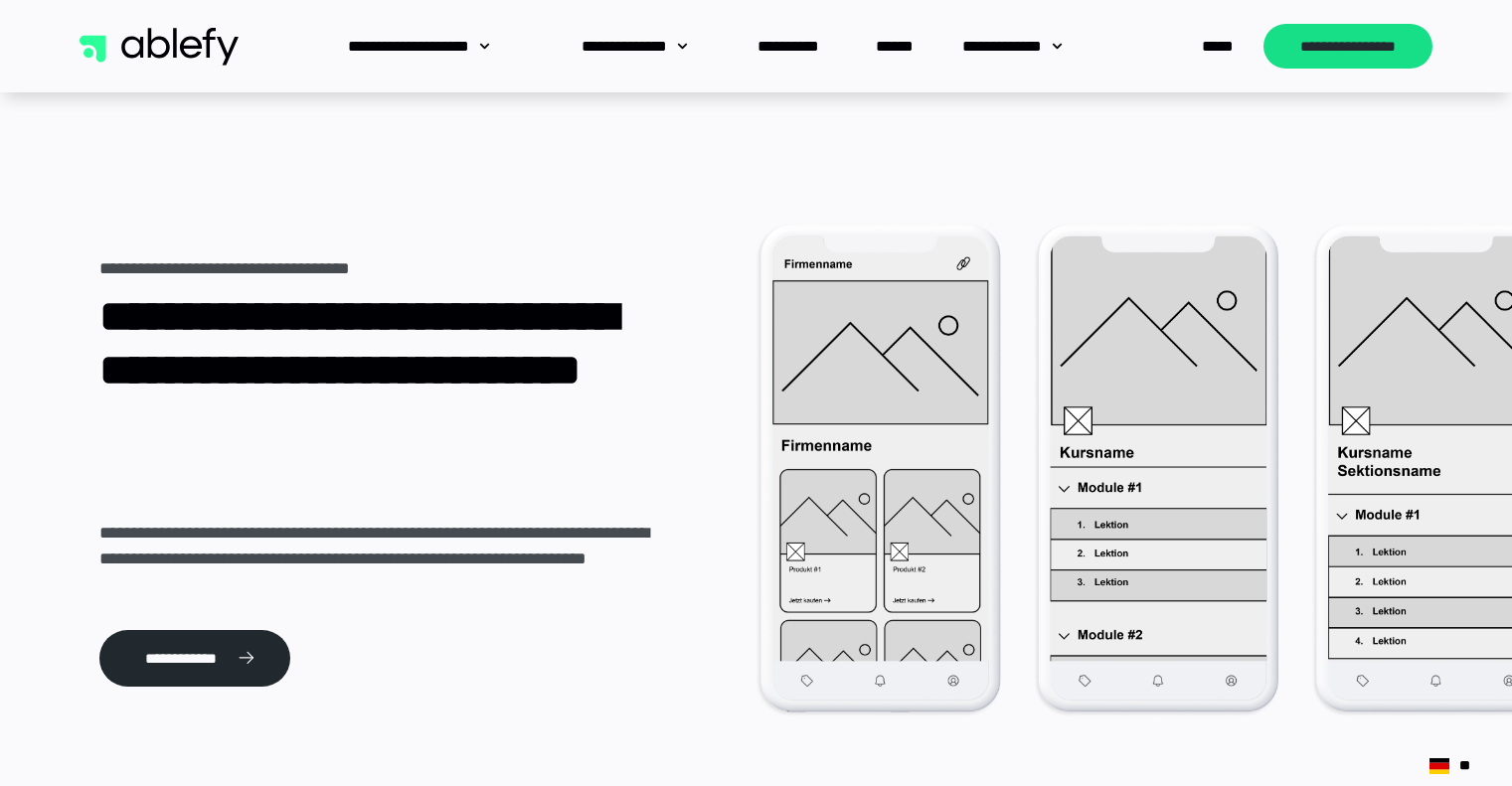 scroll, scrollTop: 0, scrollLeft: 0, axis: both 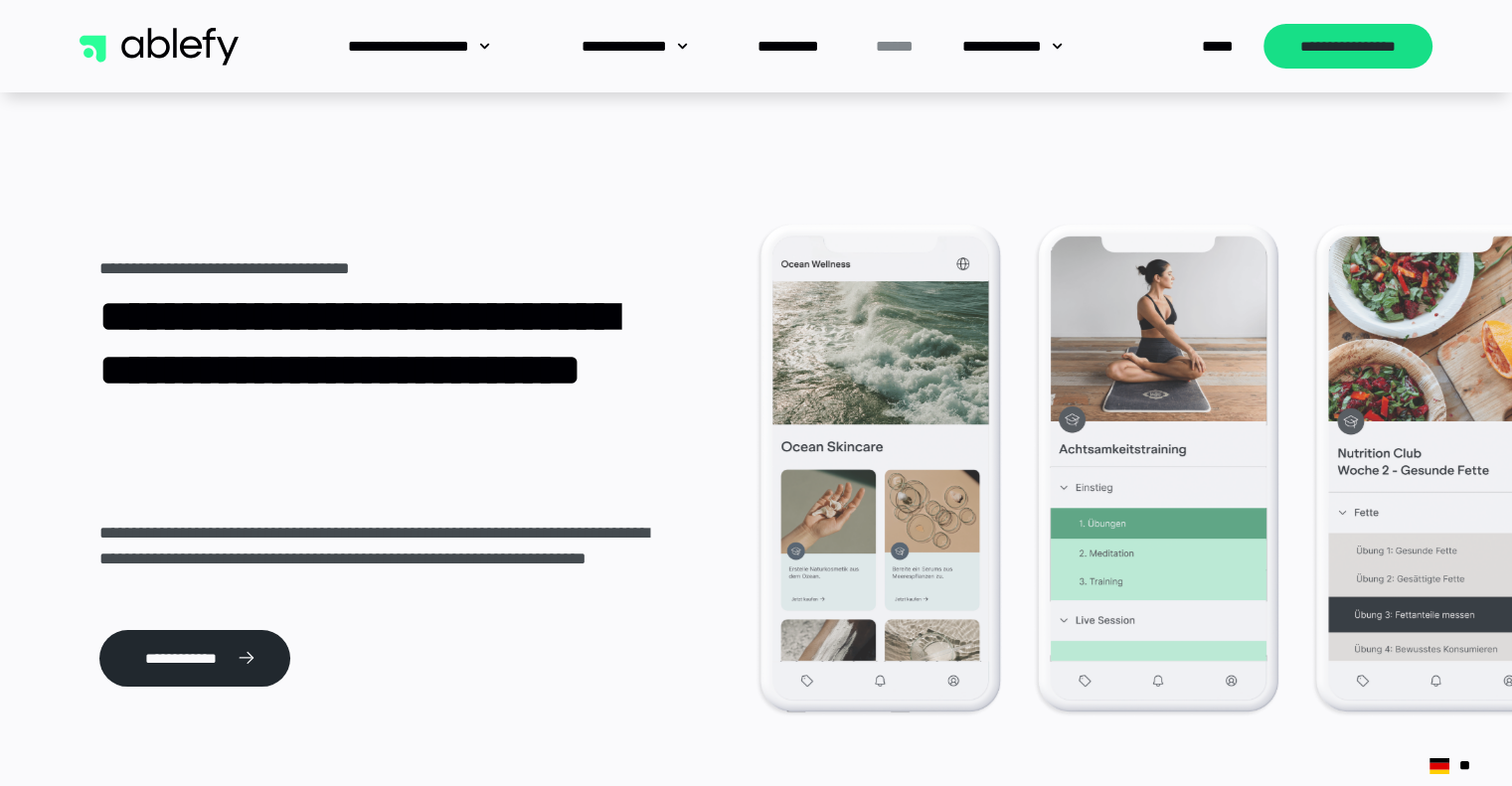 click on "******" 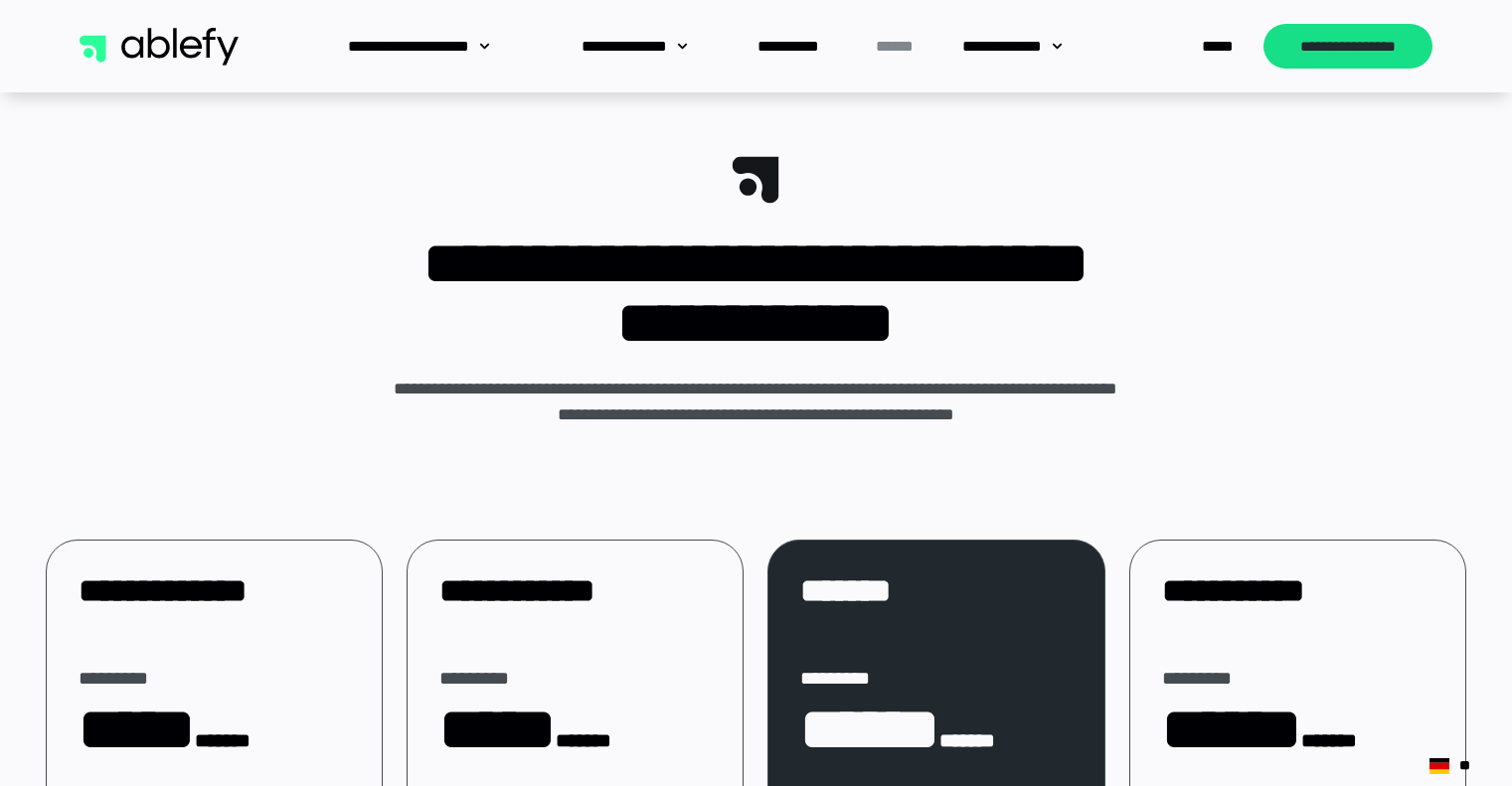 scroll, scrollTop: 0, scrollLeft: 0, axis: both 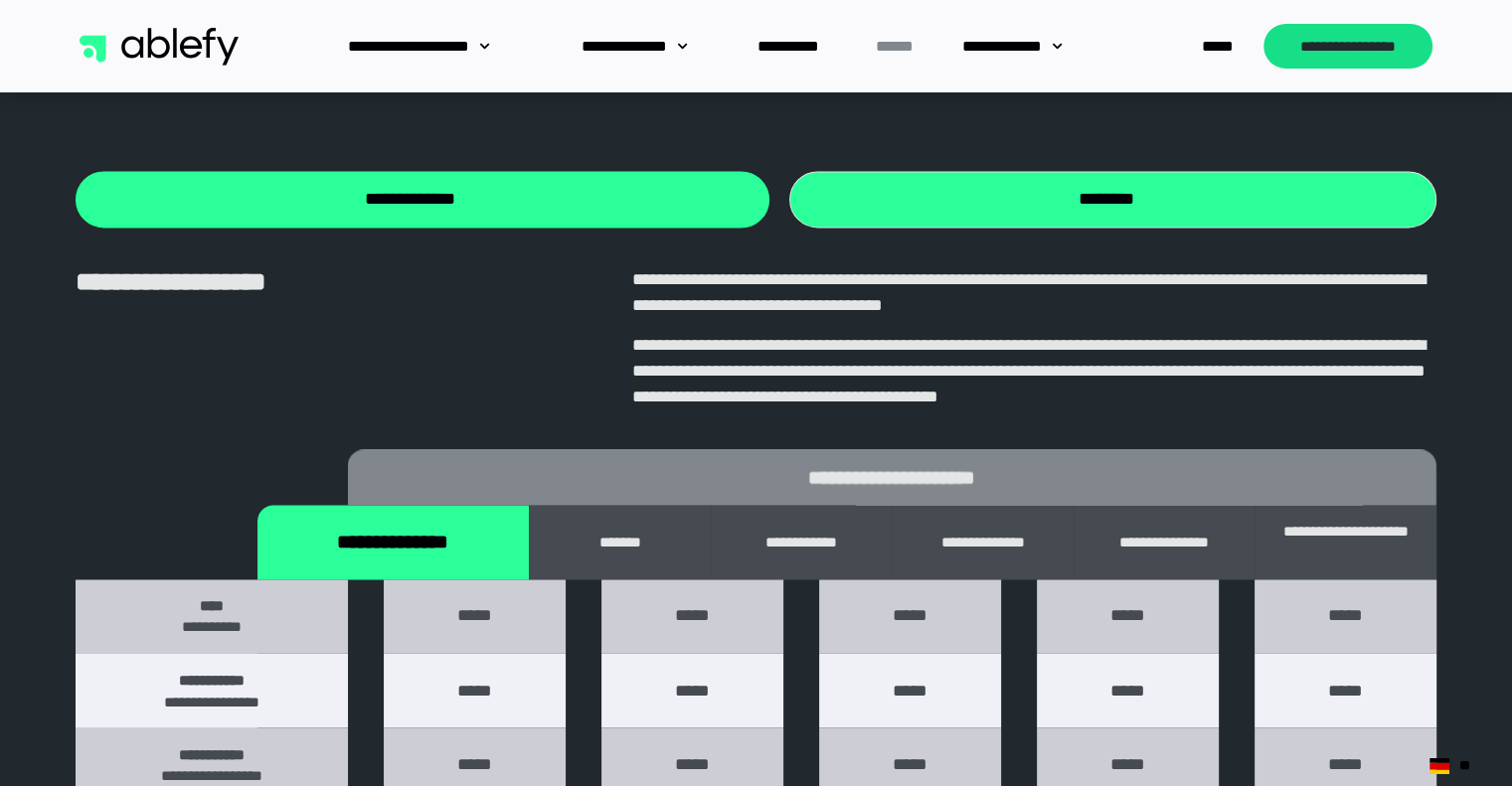 click on "********" at bounding box center [1112, 199] 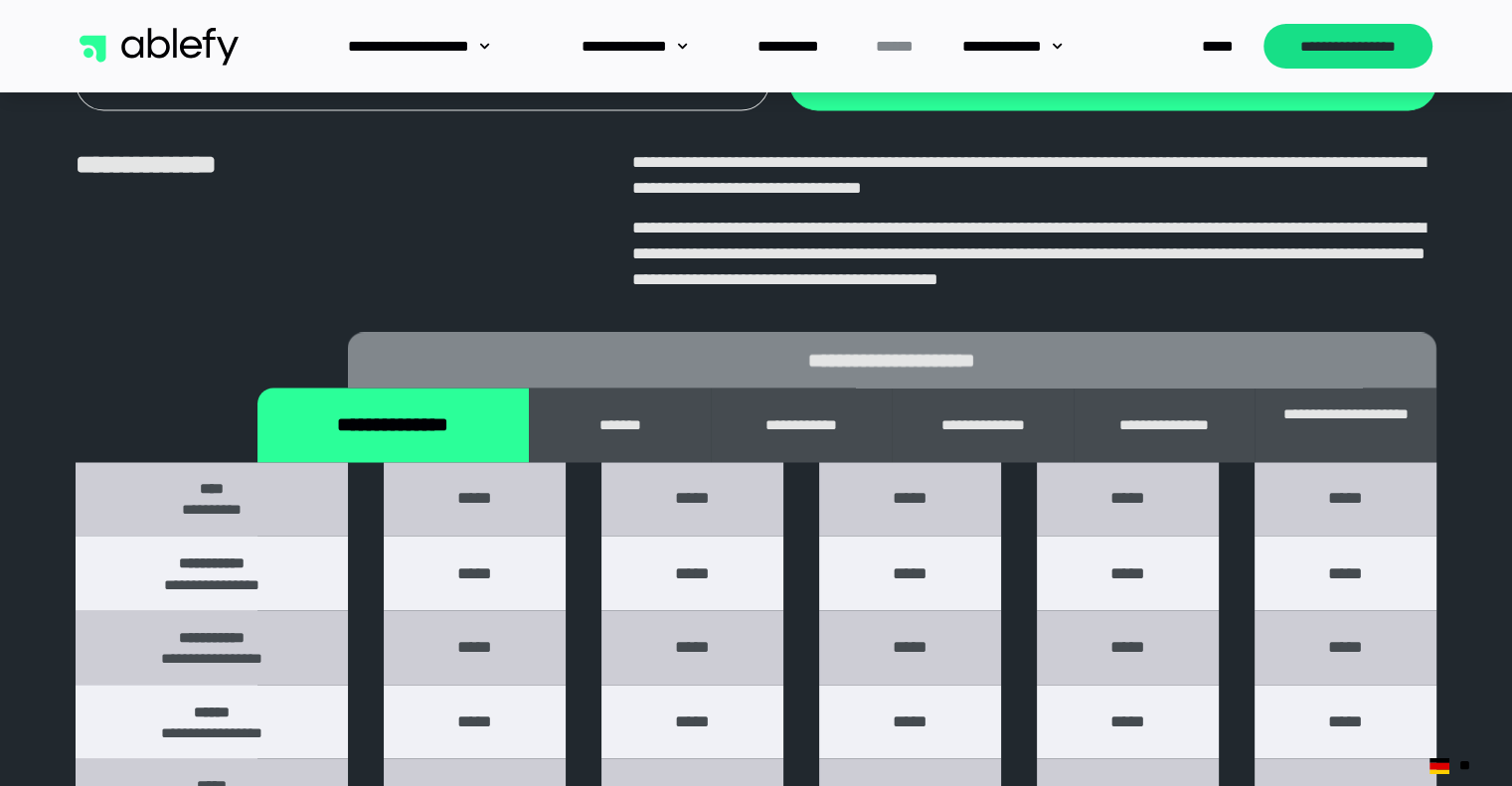 scroll, scrollTop: 3241, scrollLeft: 0, axis: vertical 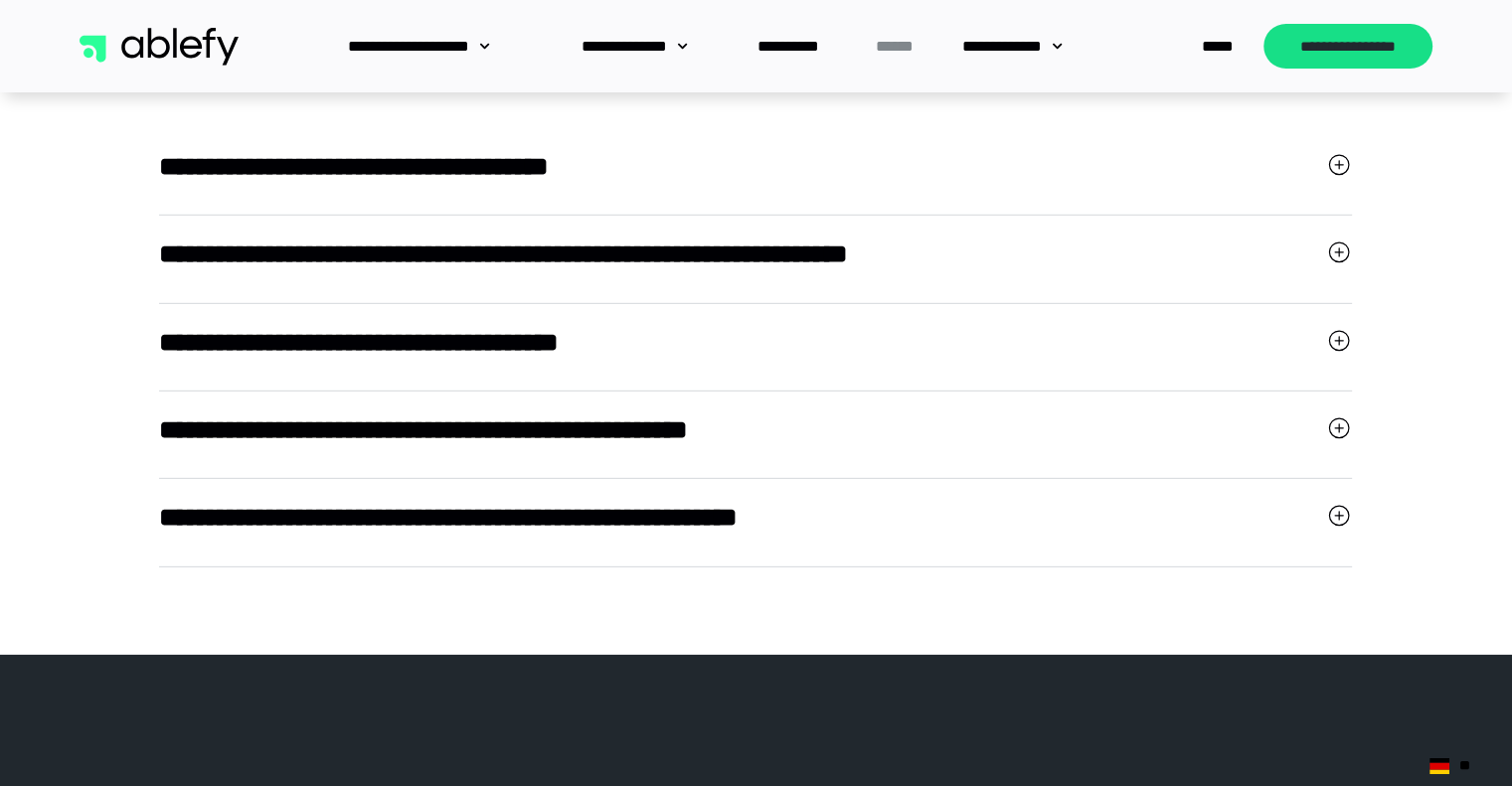 click on "**********" at bounding box center [423, 430] 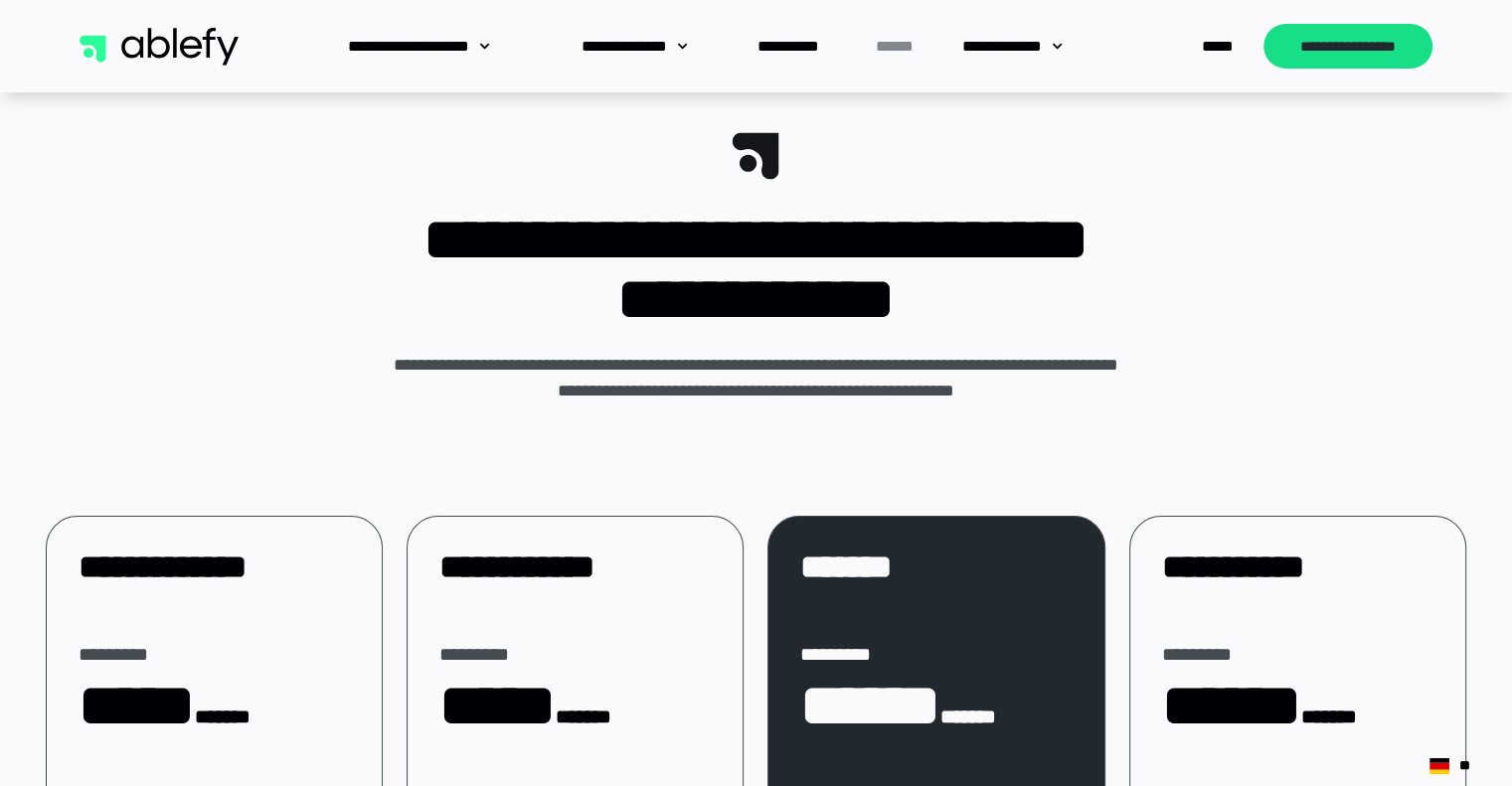 scroll, scrollTop: 0, scrollLeft: 0, axis: both 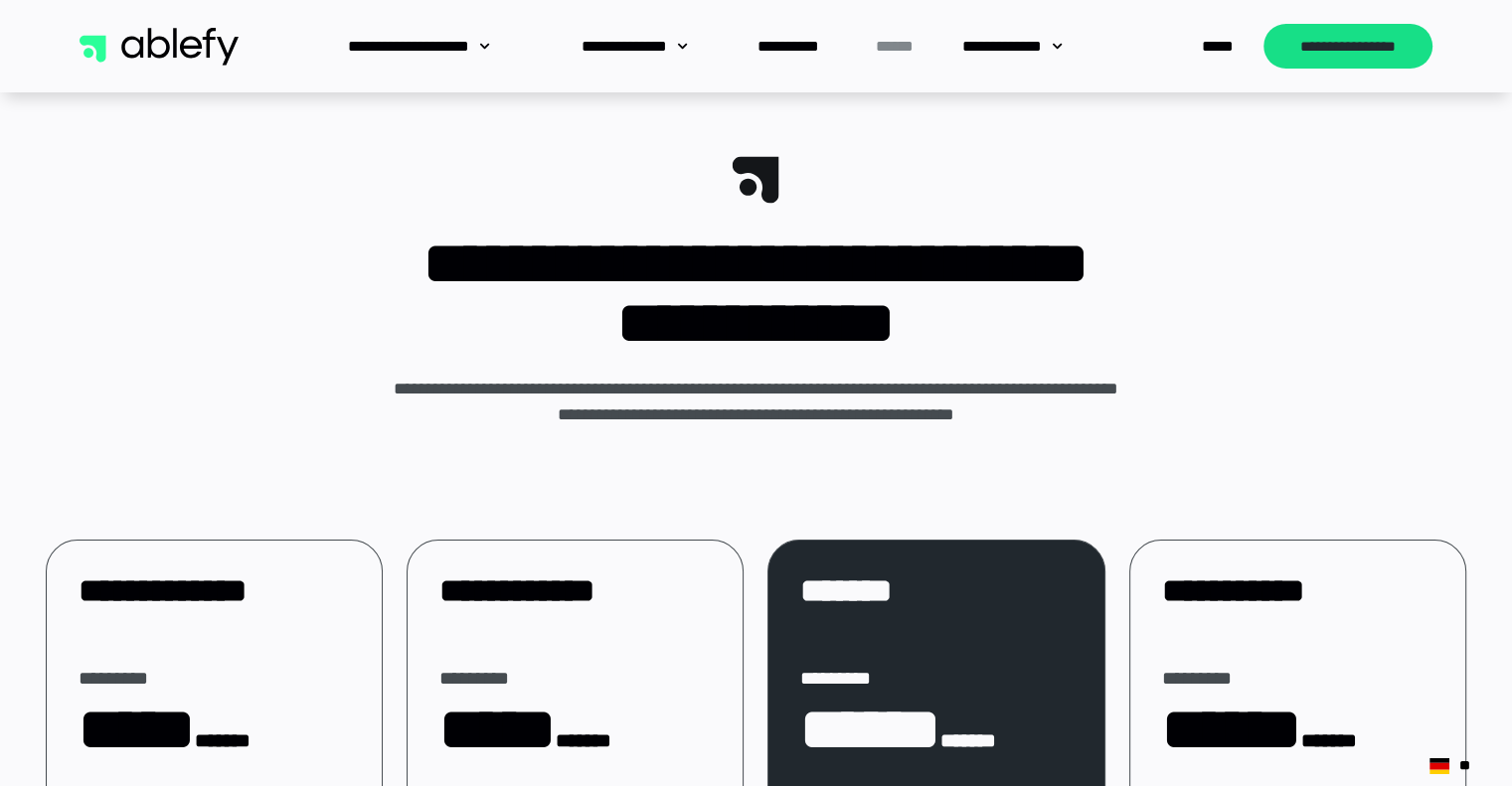 click on "**********" at bounding box center (756, 293) 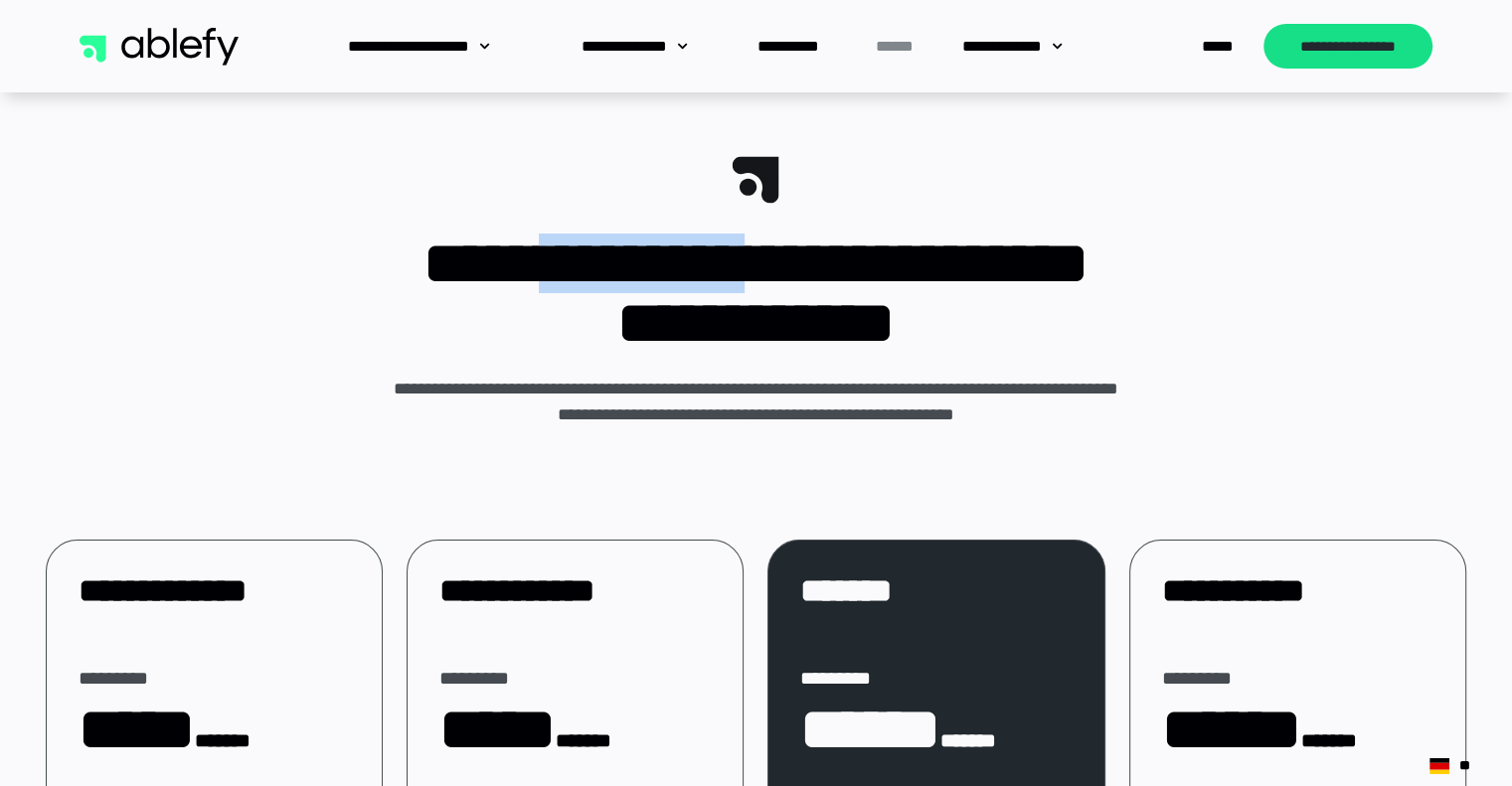 click on "**********" at bounding box center (756, 293) 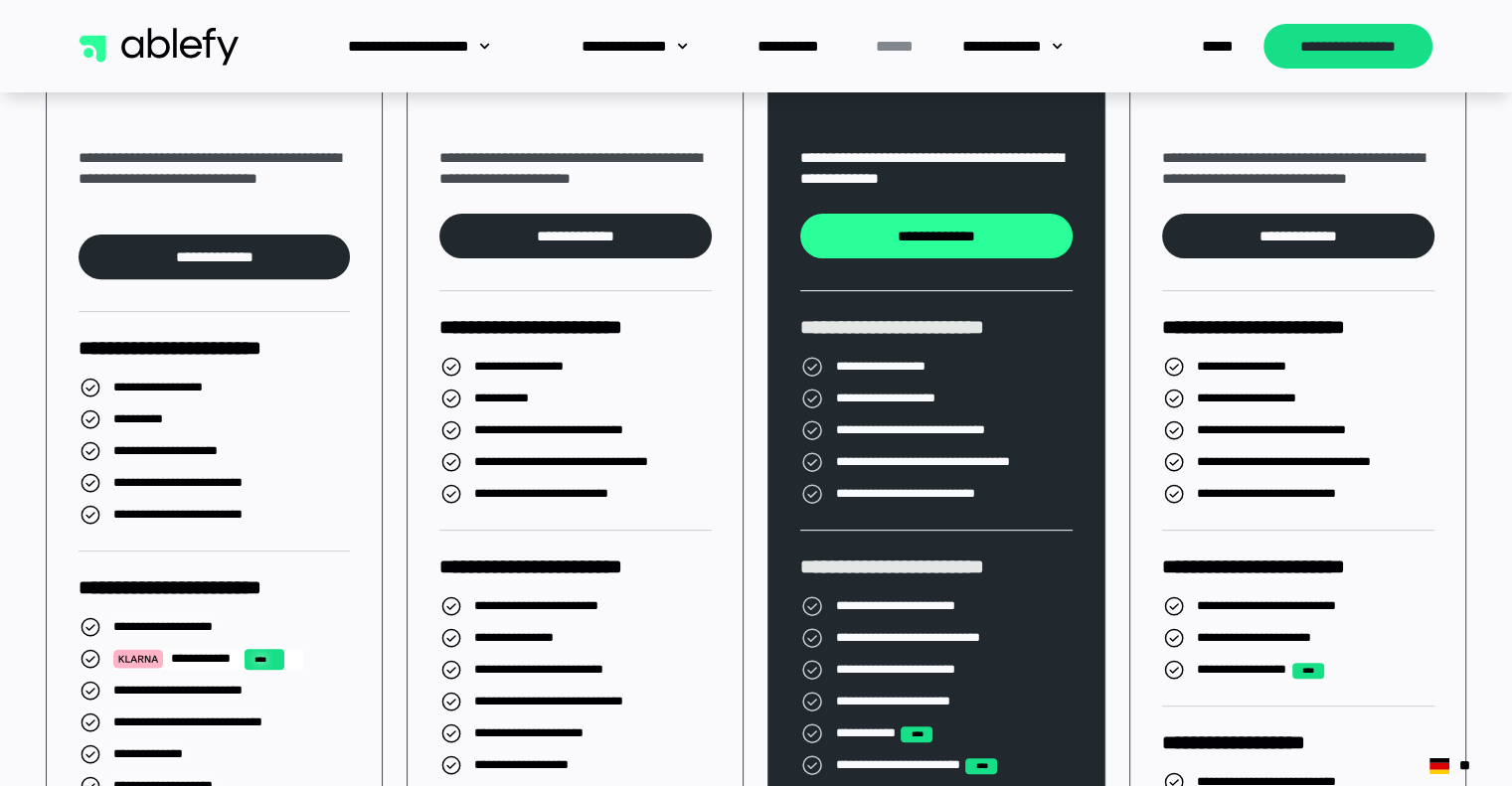scroll, scrollTop: 0, scrollLeft: 0, axis: both 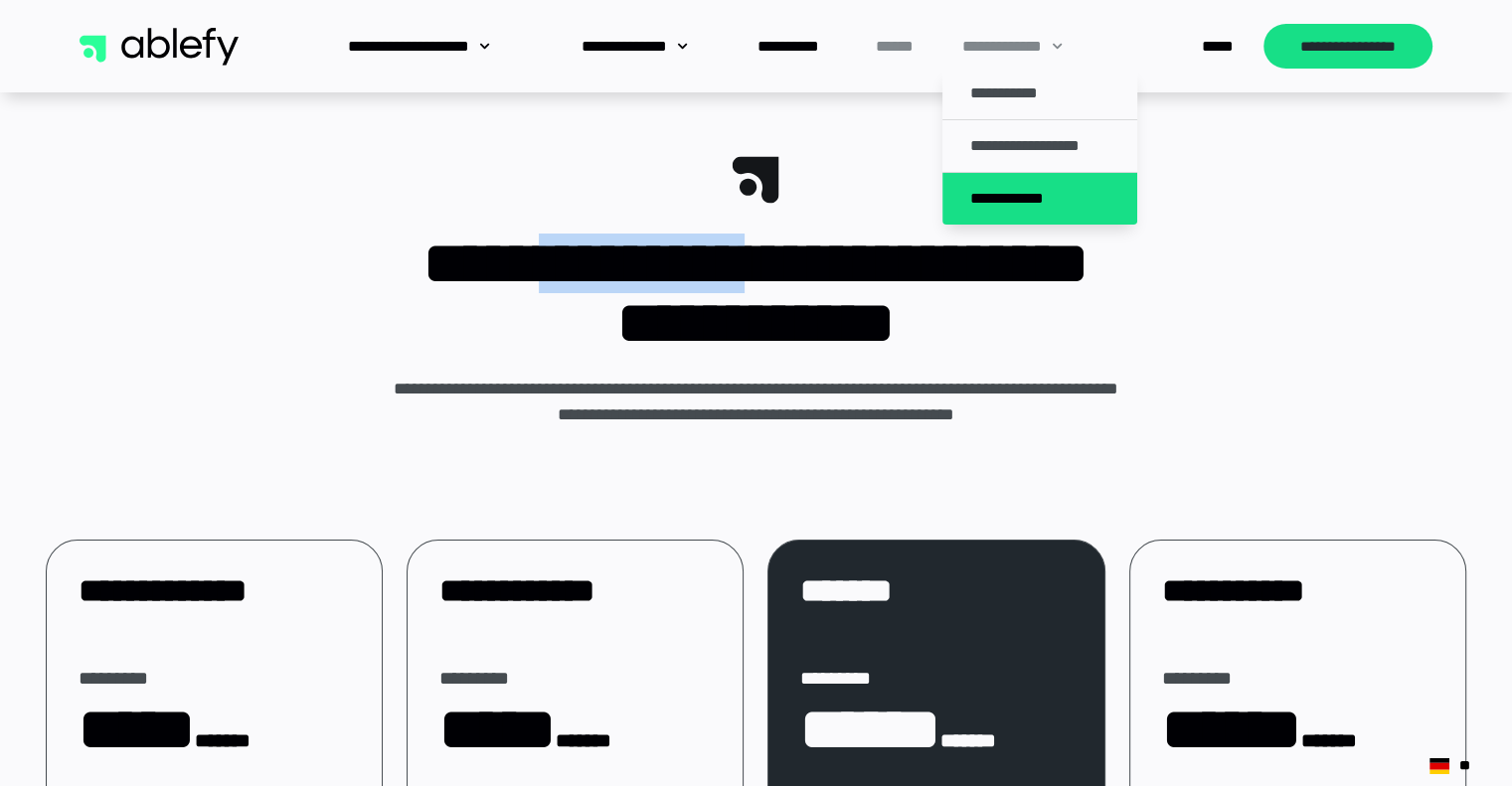 click on "**********" 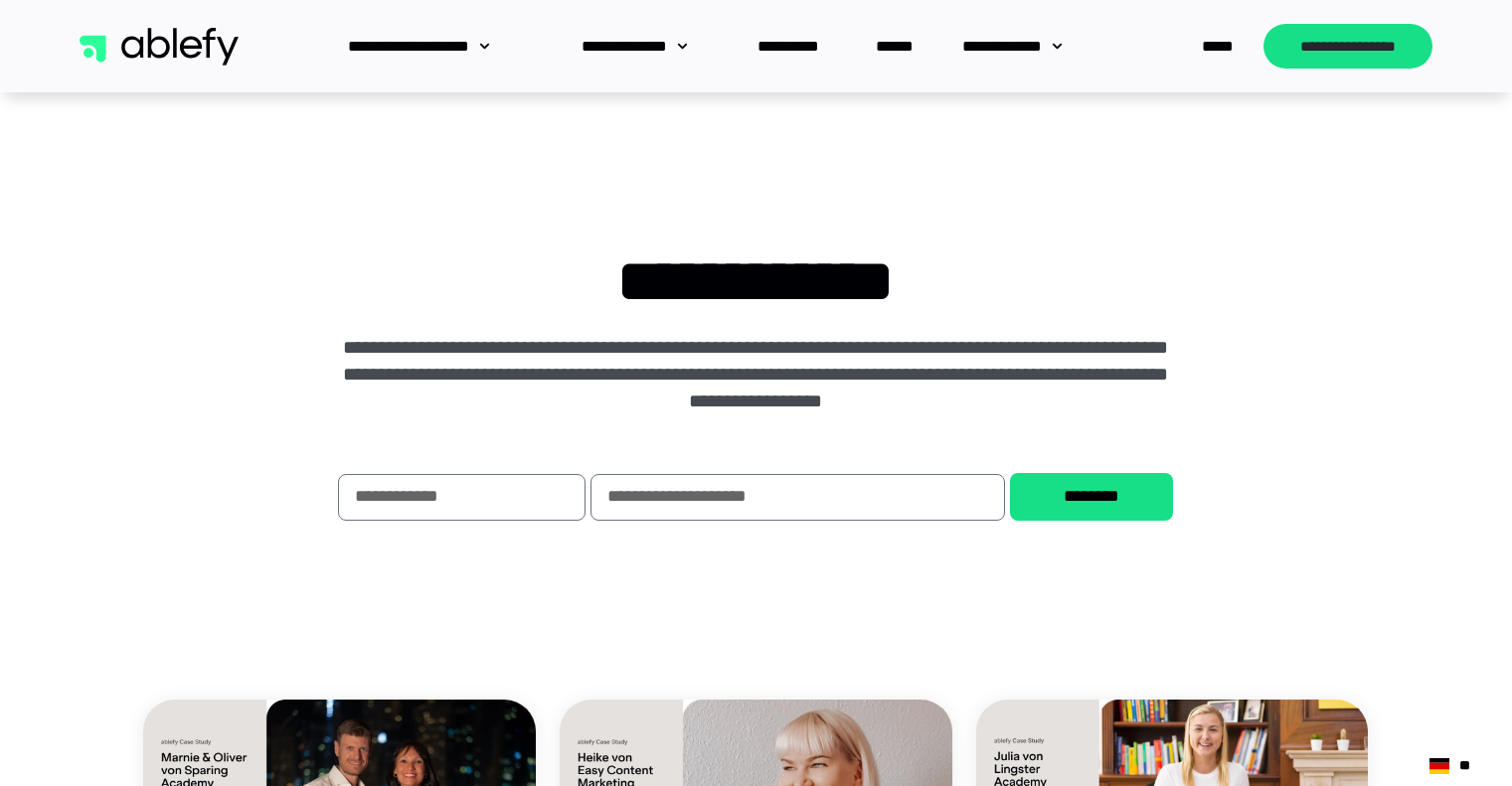 scroll, scrollTop: 0, scrollLeft: 0, axis: both 